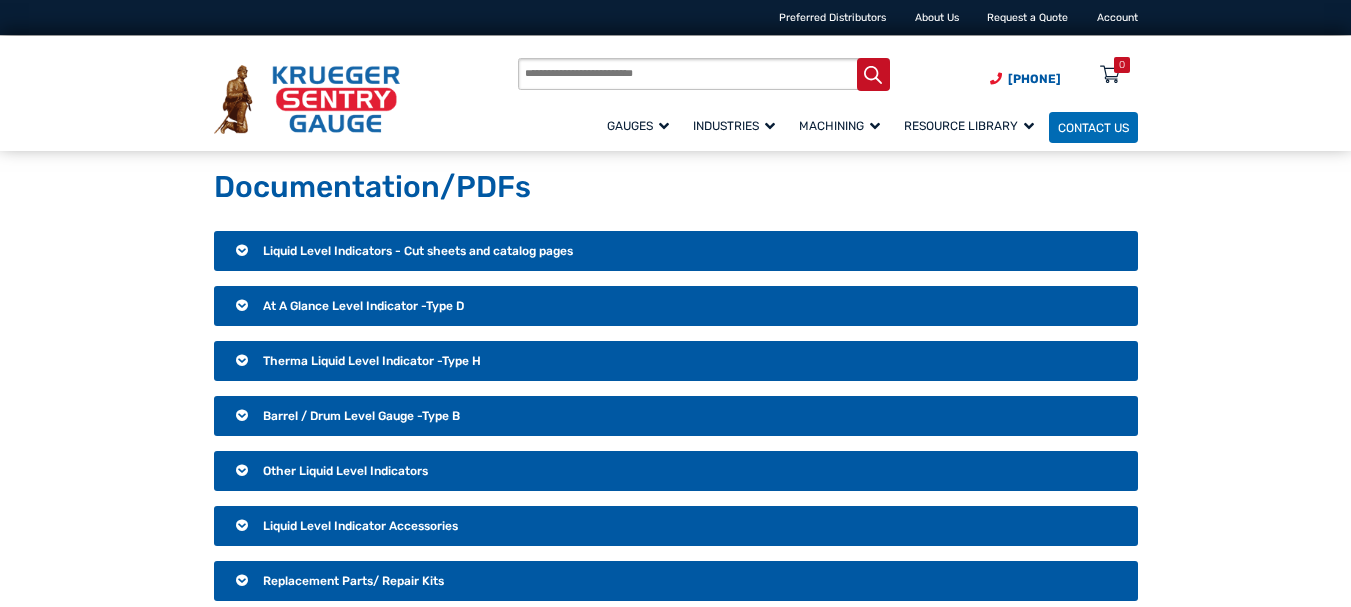 scroll, scrollTop: 0, scrollLeft: 0, axis: both 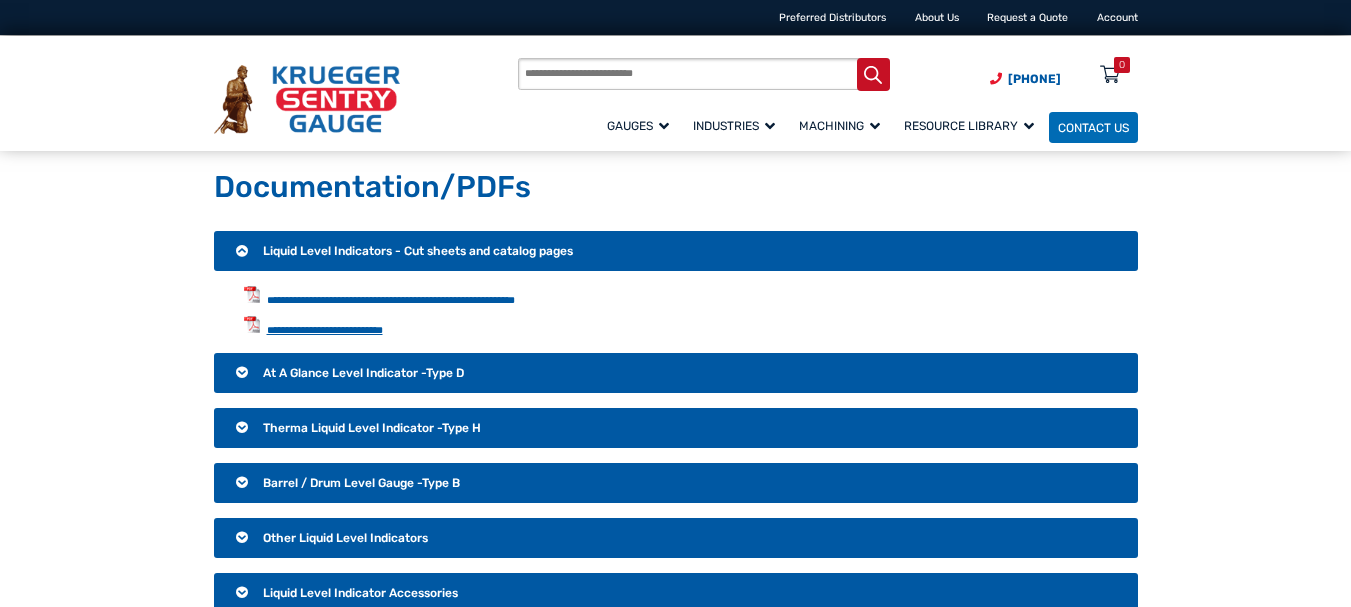 click on "**********" at bounding box center [325, 330] 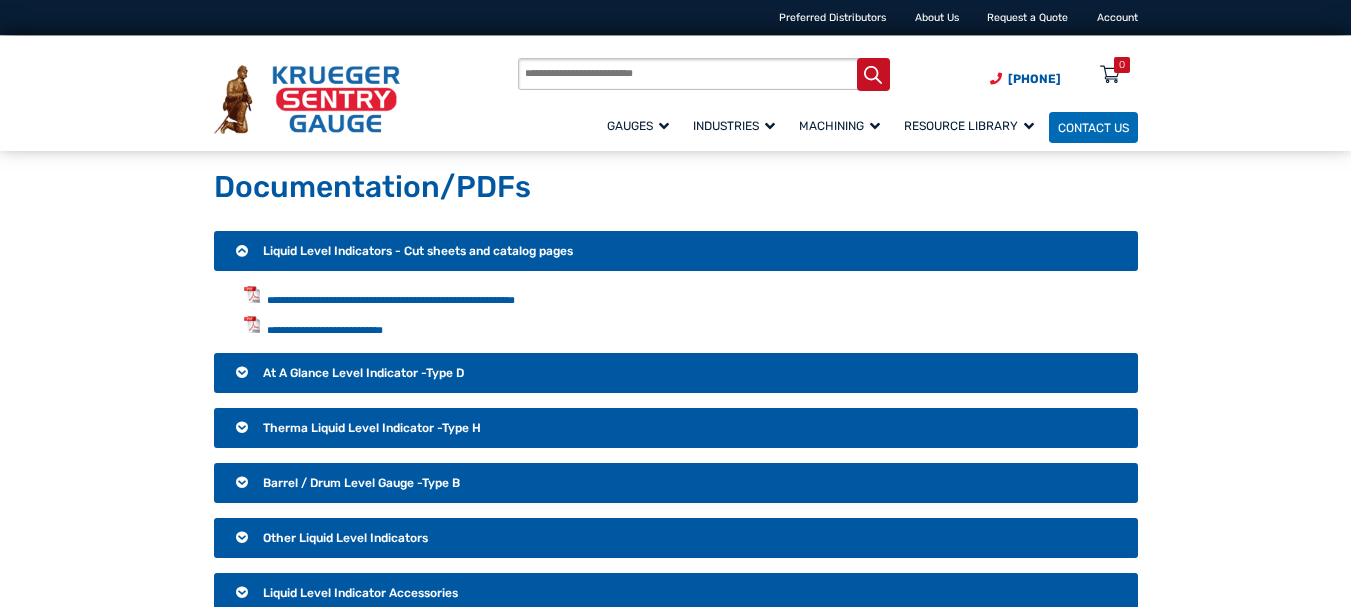 click on "**********" at bounding box center (691, 297) 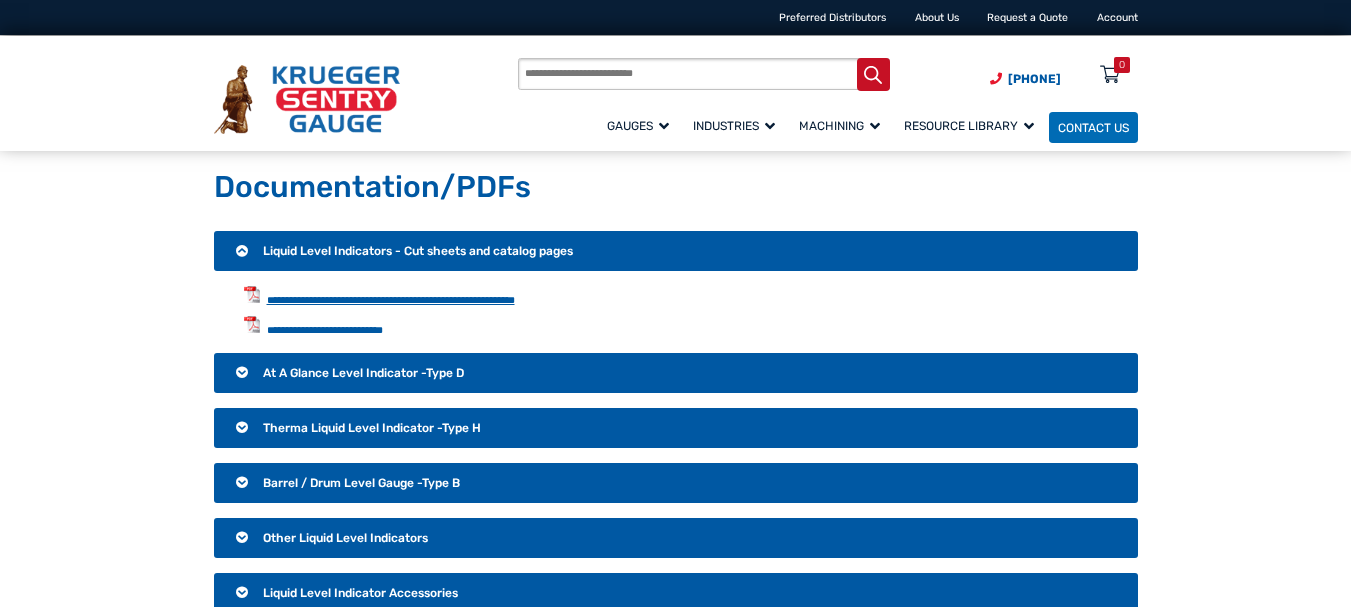 click on "**********" at bounding box center [391, 300] 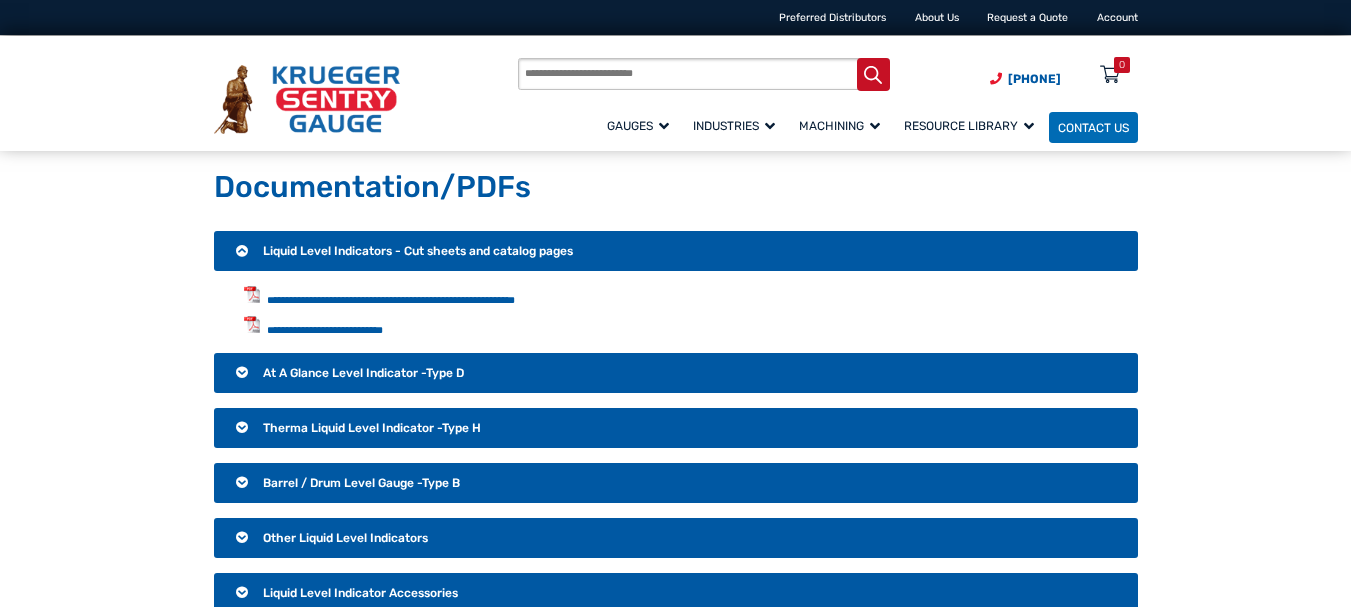 click on "At A Glance Level Indicator -Type D" at bounding box center [363, 373] 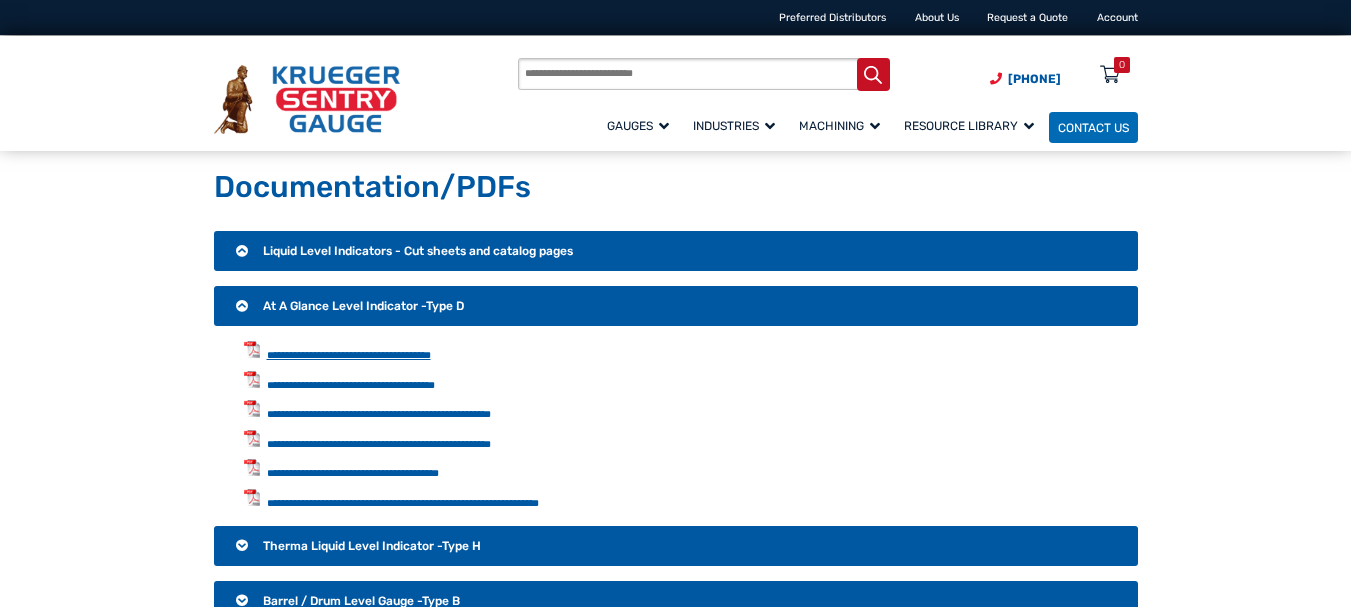 click on "**********" at bounding box center [349, 355] 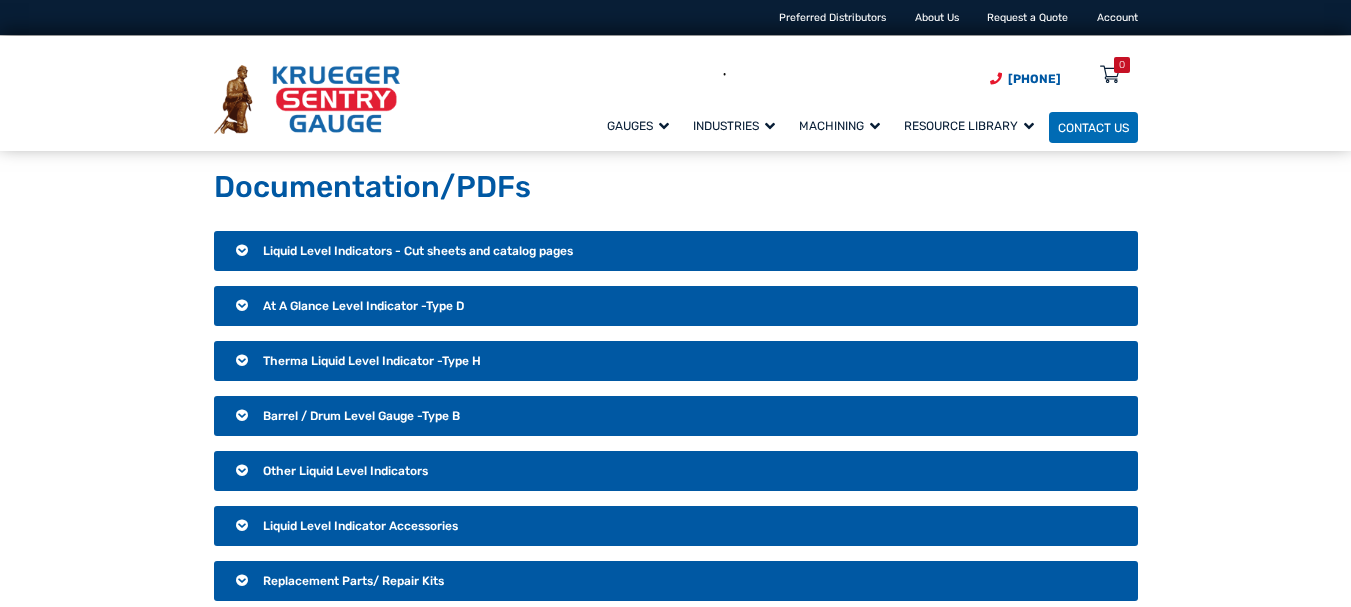 scroll, scrollTop: 0, scrollLeft: 0, axis: both 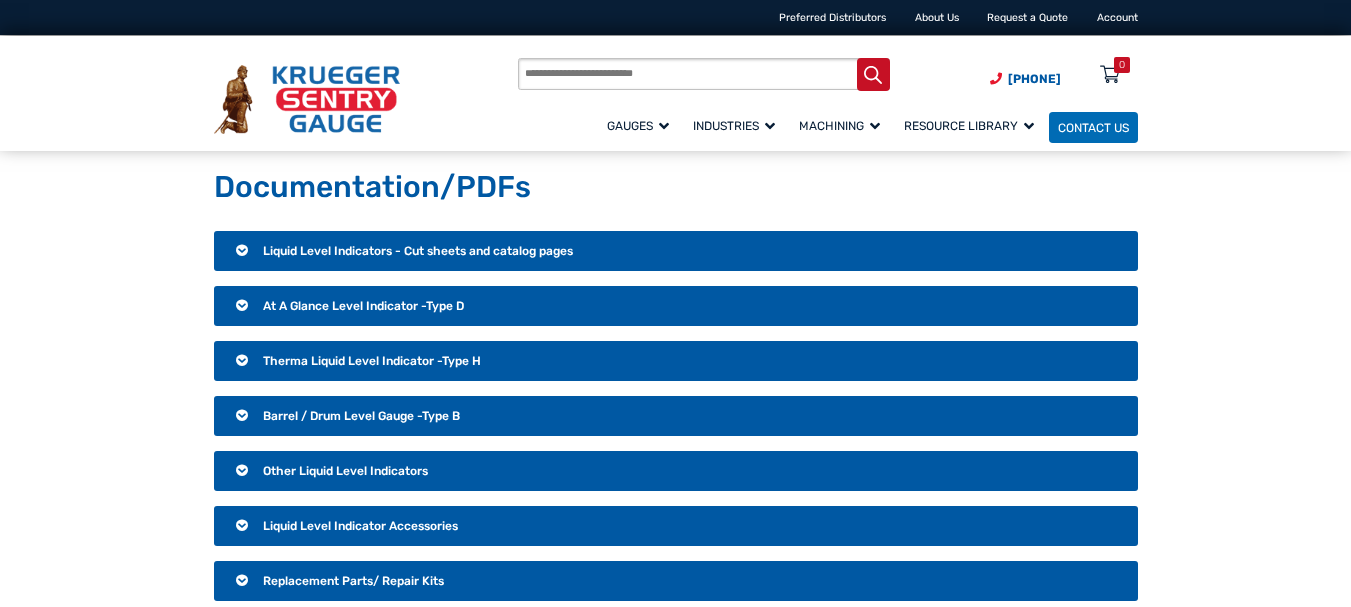 click on "At A Glance Level Indicator -Type D" at bounding box center (676, 306) 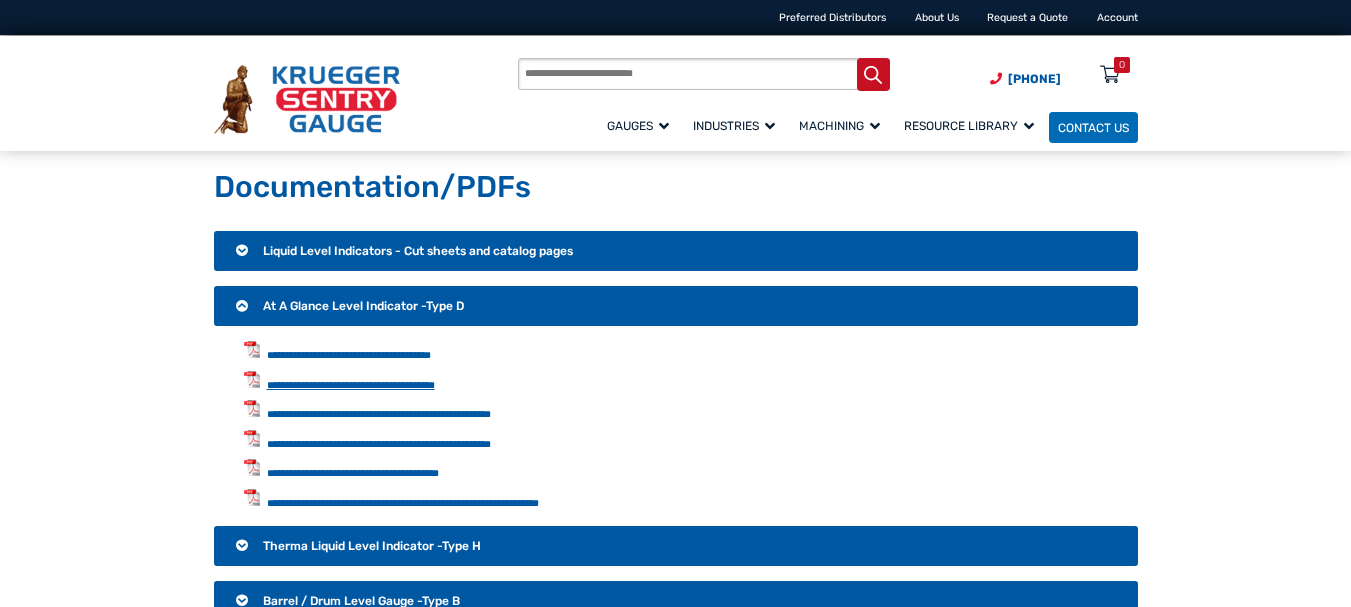 click on "**********" at bounding box center (351, 385) 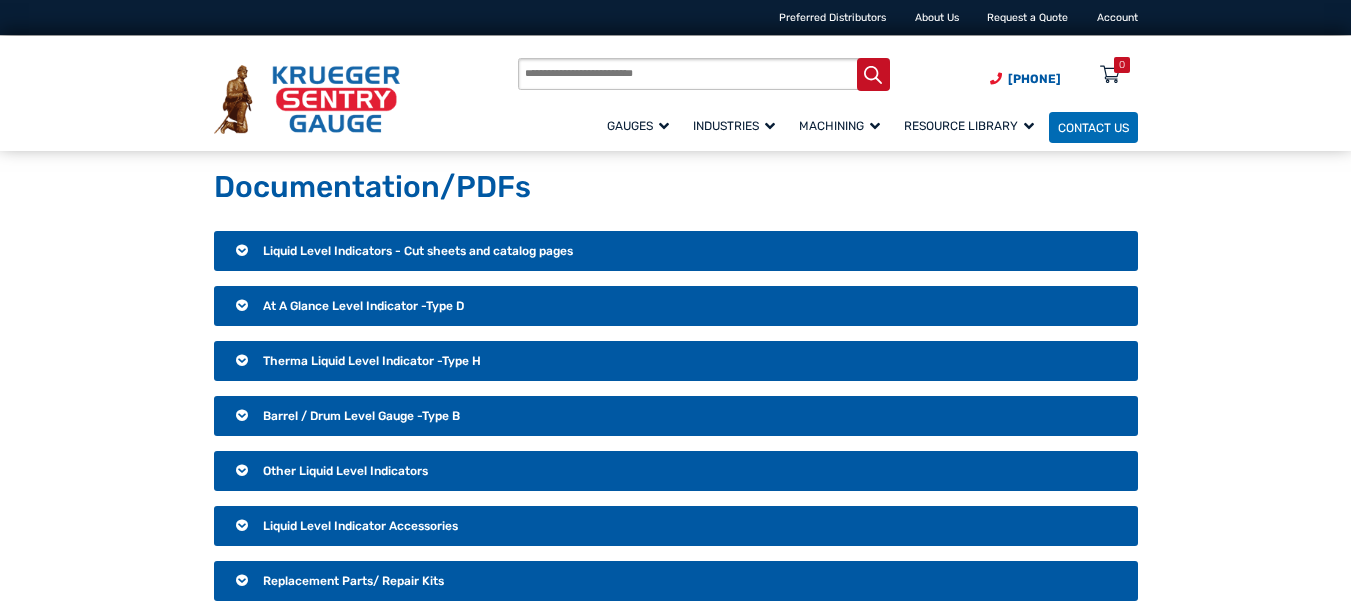 scroll, scrollTop: 0, scrollLeft: 0, axis: both 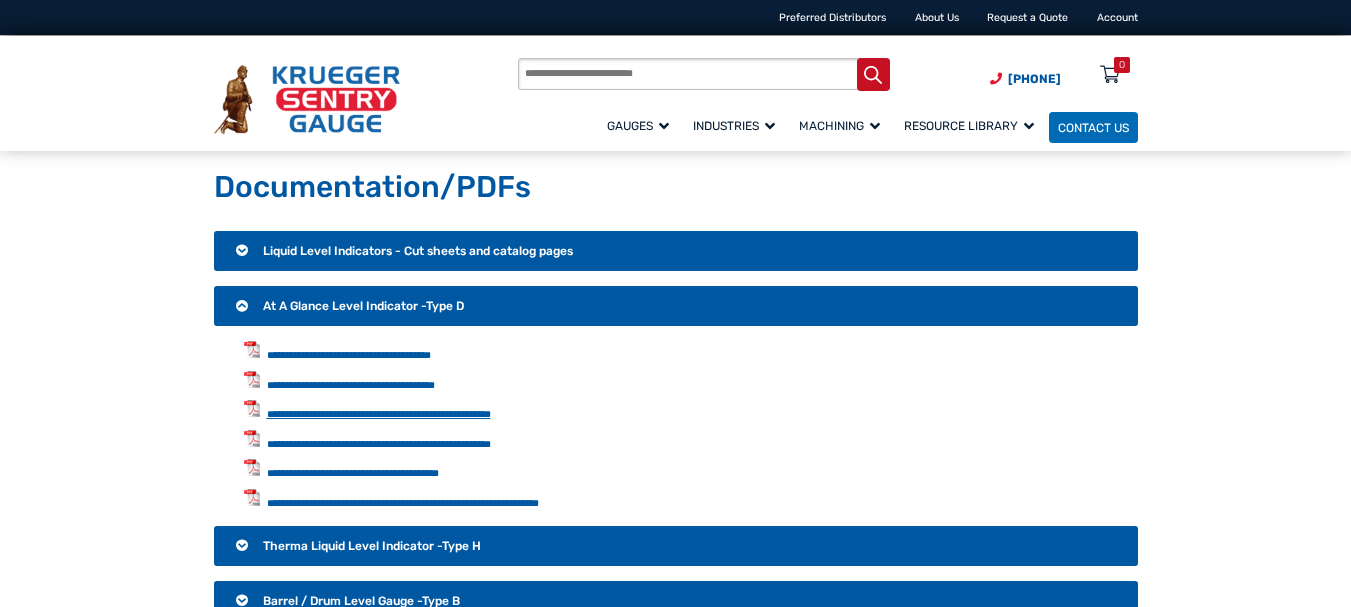 click on "**********" at bounding box center (379, 414) 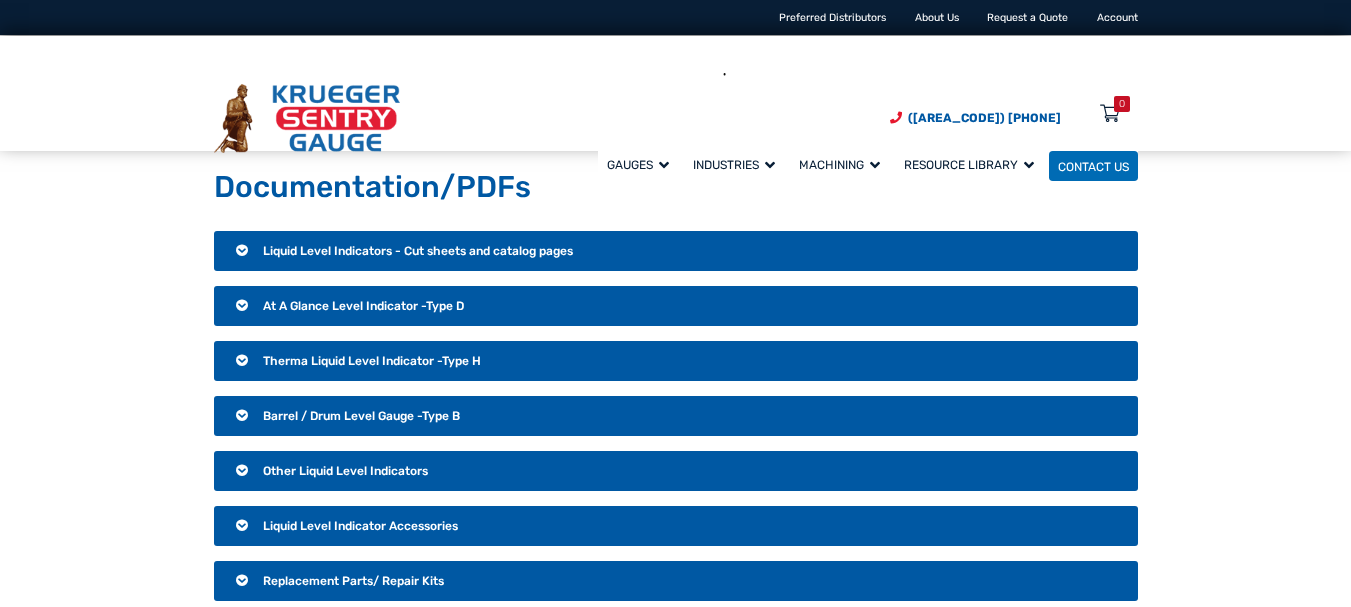 scroll, scrollTop: 0, scrollLeft: 0, axis: both 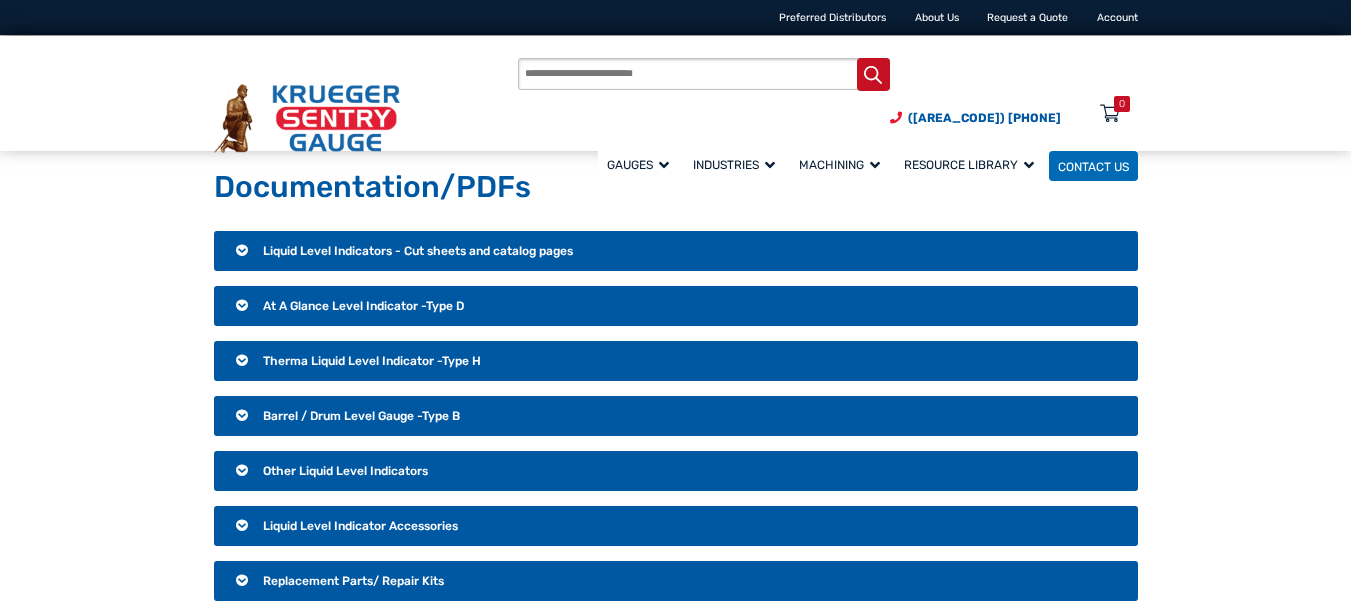 click on "At A Glance Level Indicator -Type D" at bounding box center (363, 306) 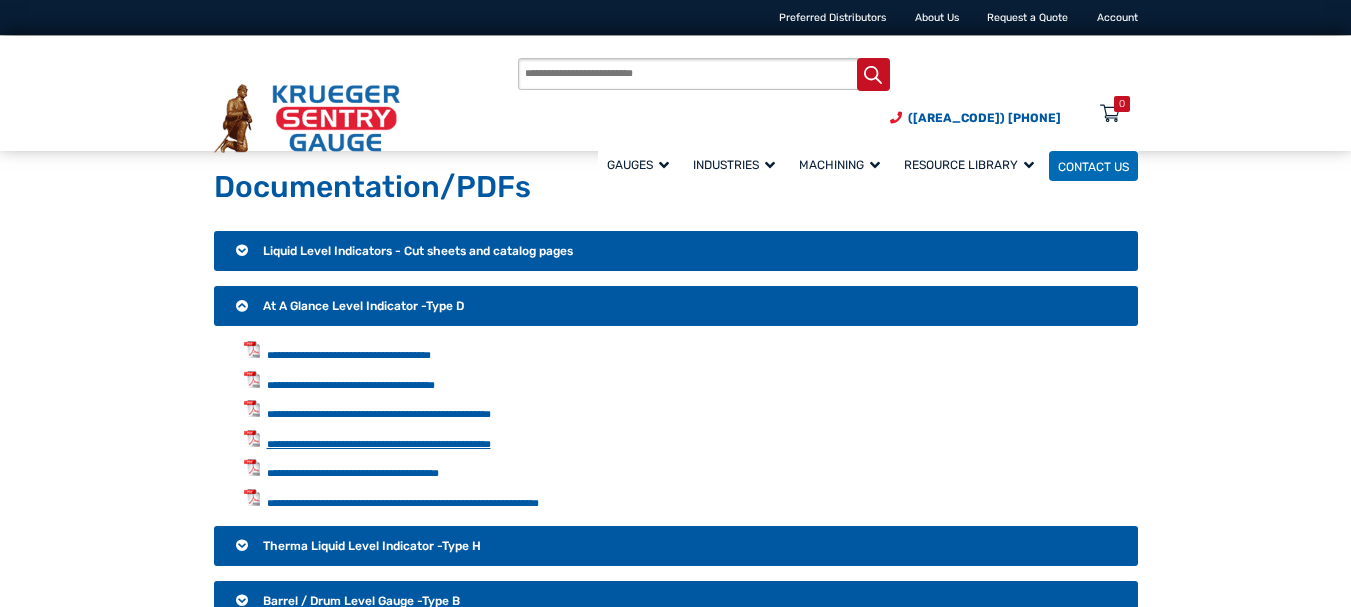 click on "**********" at bounding box center (379, 444) 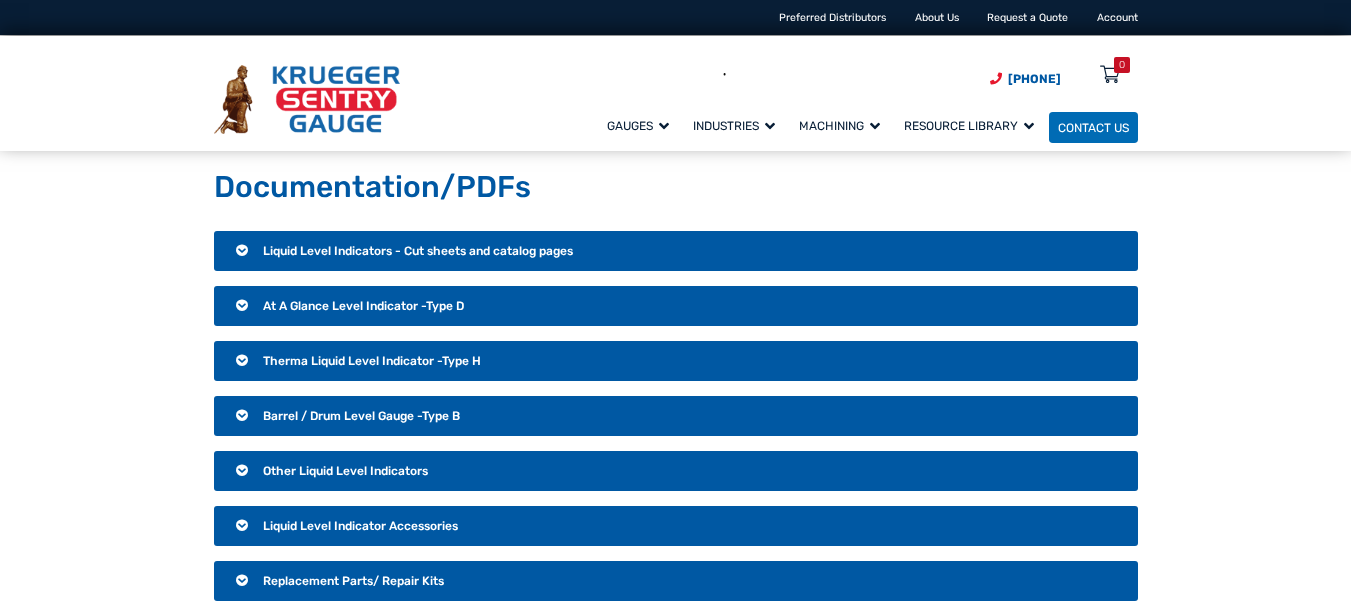 scroll, scrollTop: 0, scrollLeft: 0, axis: both 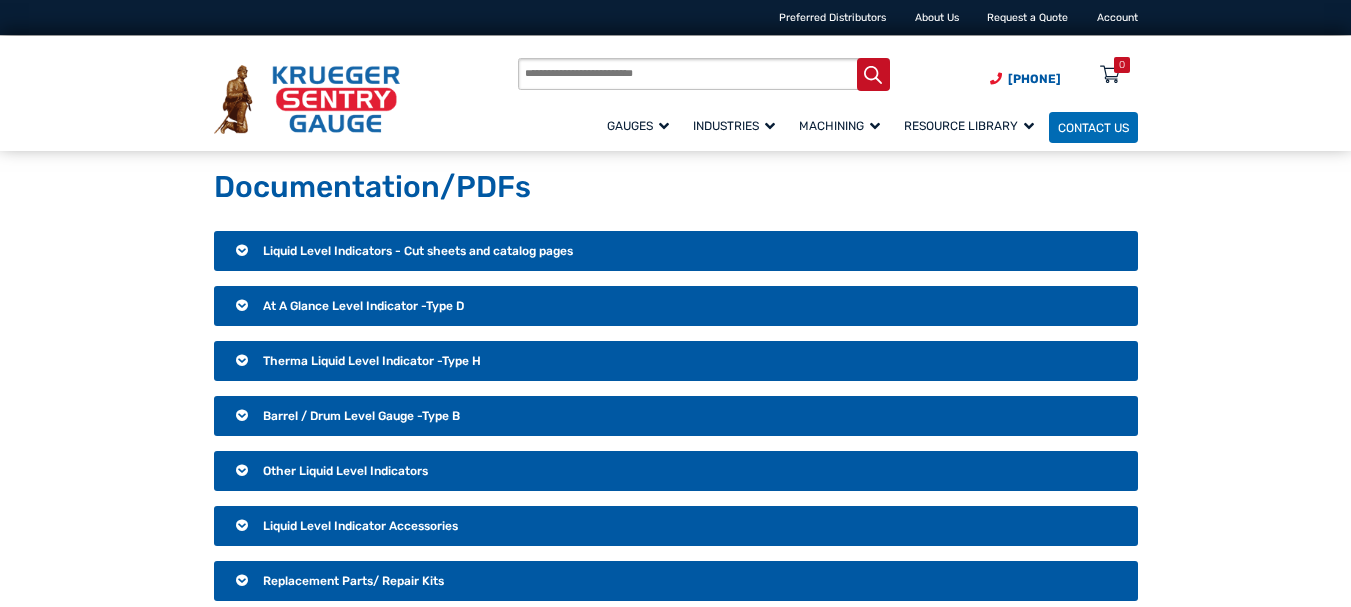 click on "At A Glance Level Indicator -Type D" at bounding box center (363, 306) 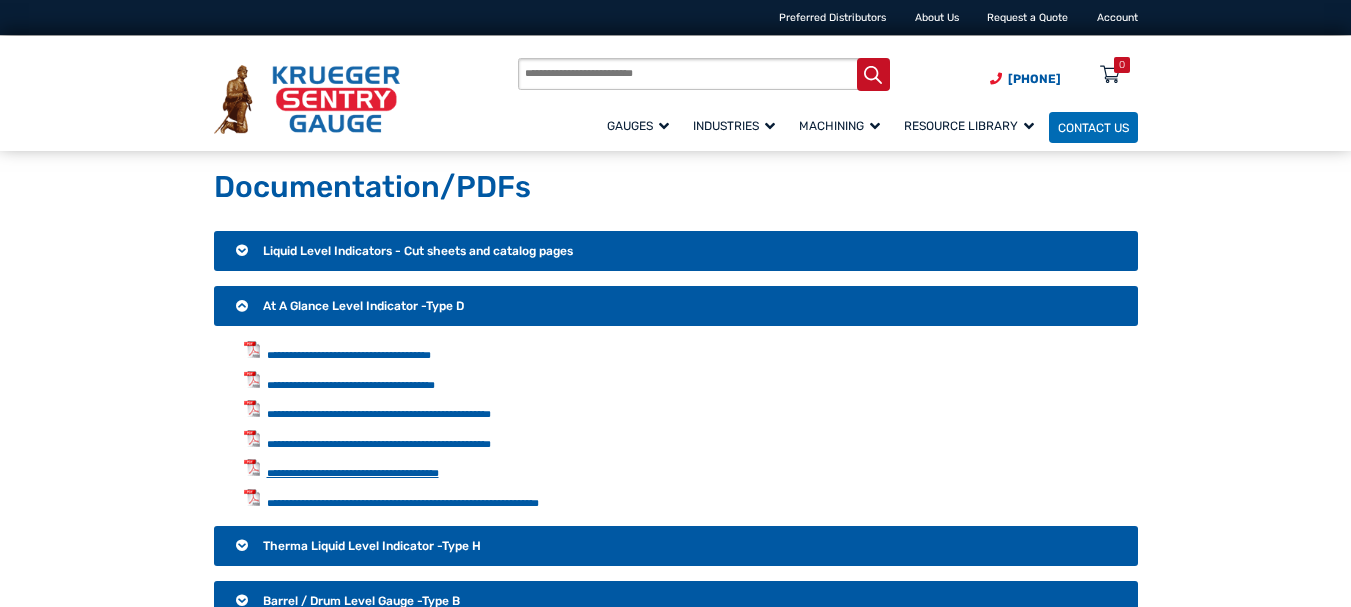 click on "**********" at bounding box center [353, 473] 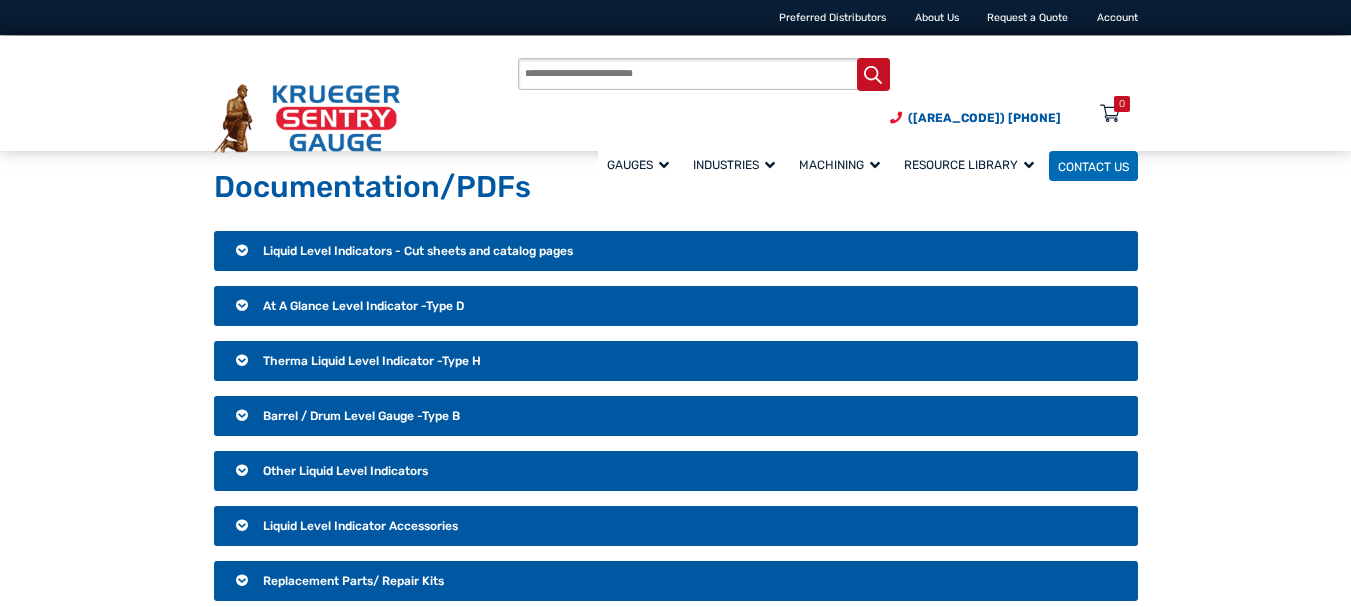 scroll, scrollTop: 0, scrollLeft: 0, axis: both 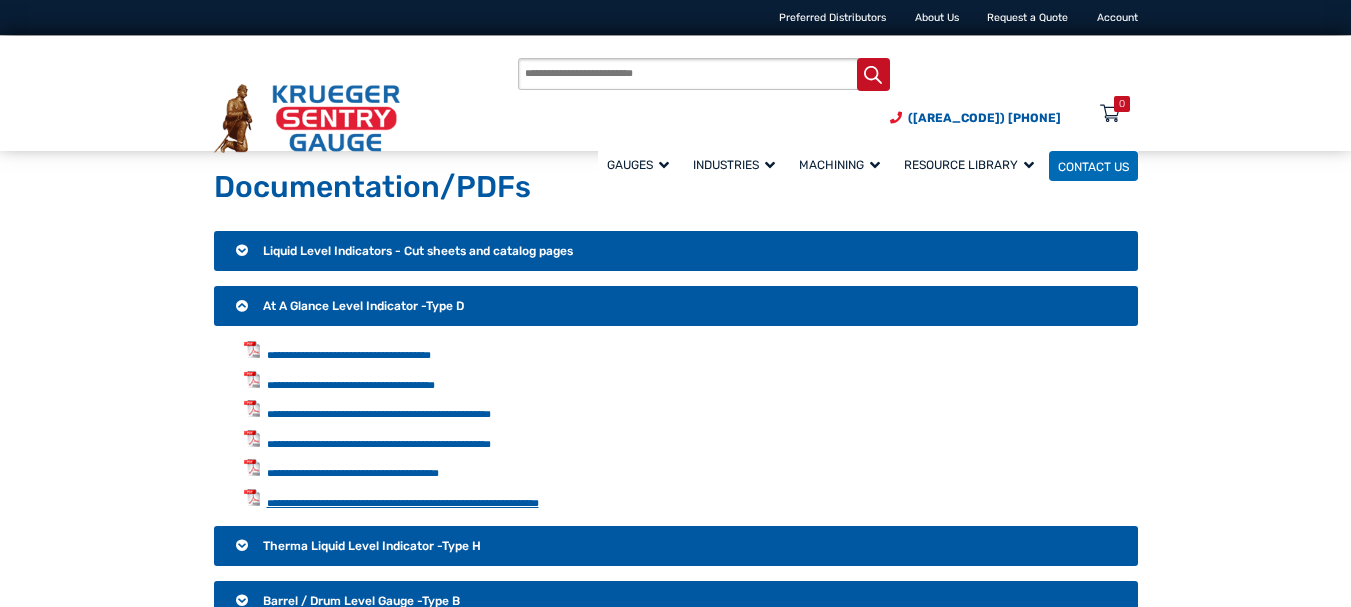 click on "**********" at bounding box center (403, 503) 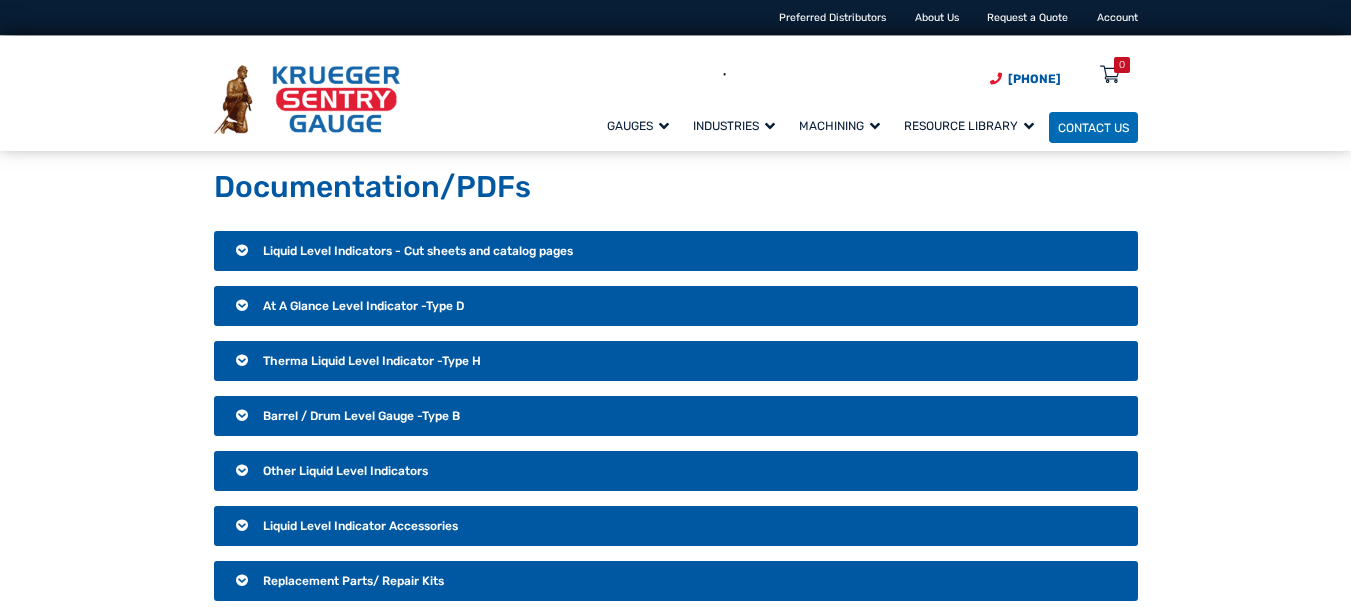 scroll, scrollTop: 0, scrollLeft: 0, axis: both 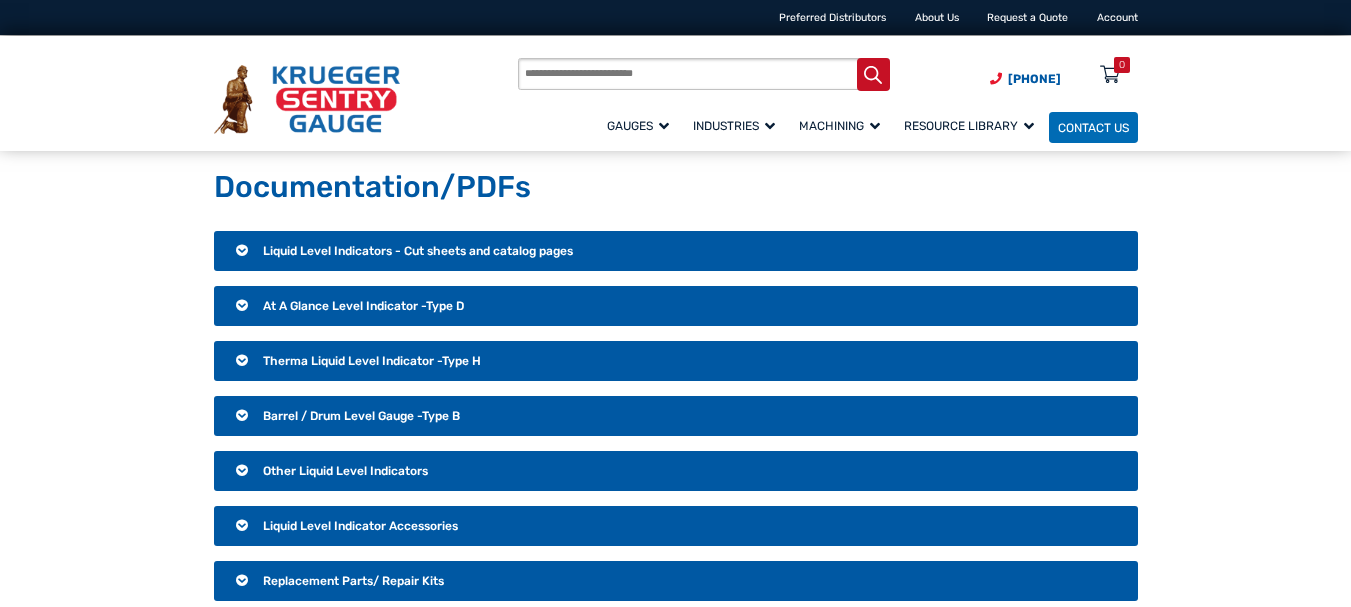 click on "At A Glance Level Indicator -Type D" at bounding box center [363, 306] 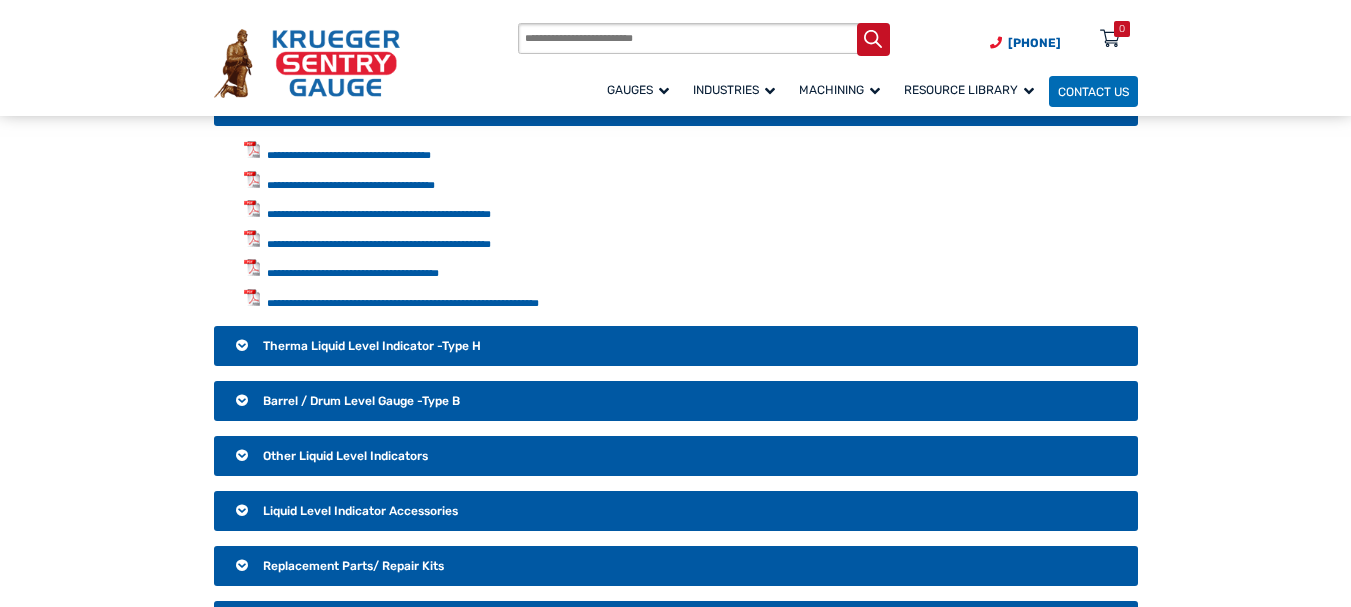 scroll, scrollTop: 300, scrollLeft: 0, axis: vertical 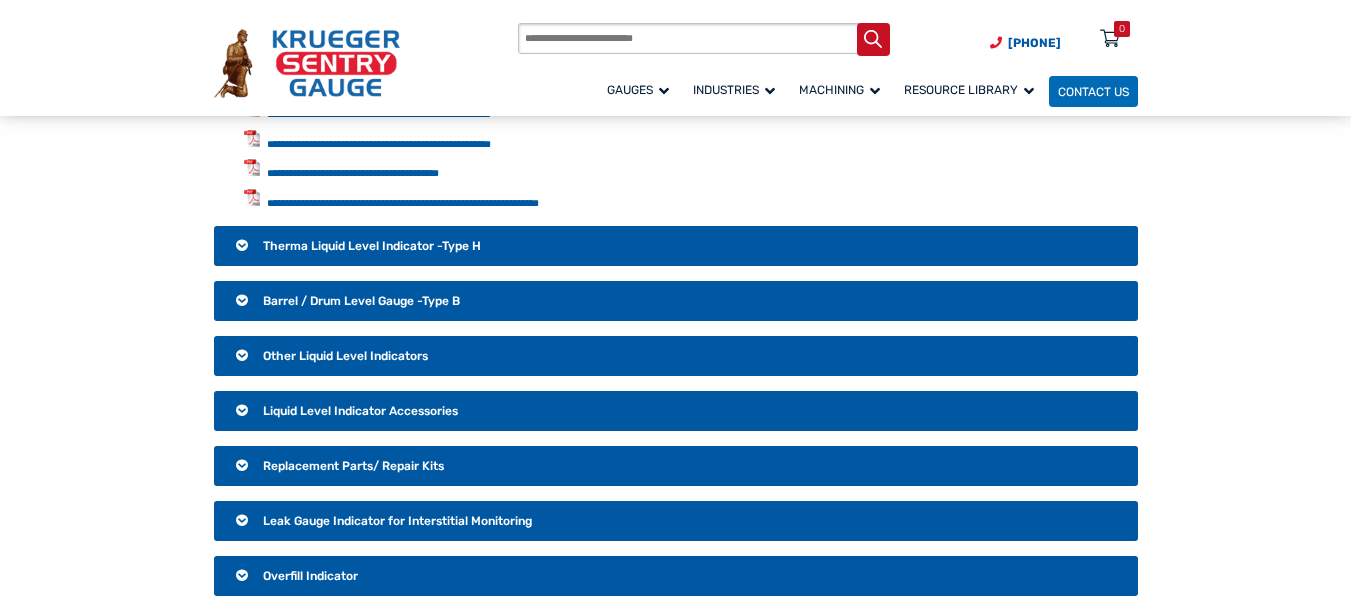 click on "Therma Liquid Level Indicator -Type H" at bounding box center (372, 246) 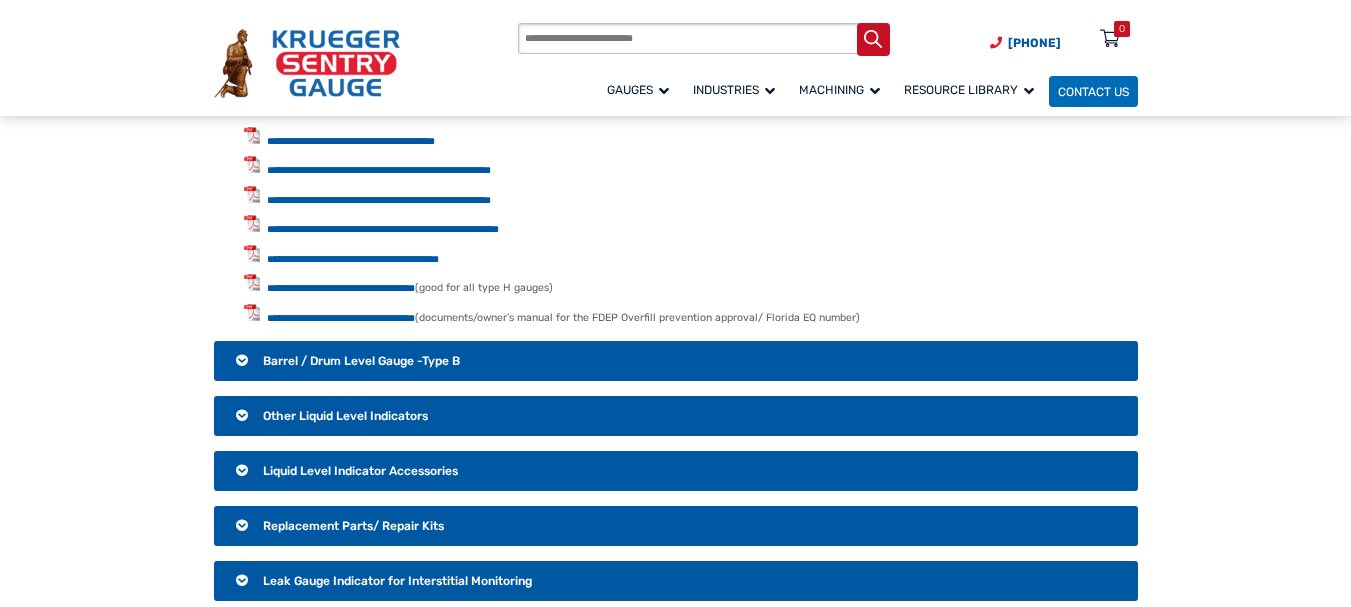 scroll, scrollTop: 300, scrollLeft: 0, axis: vertical 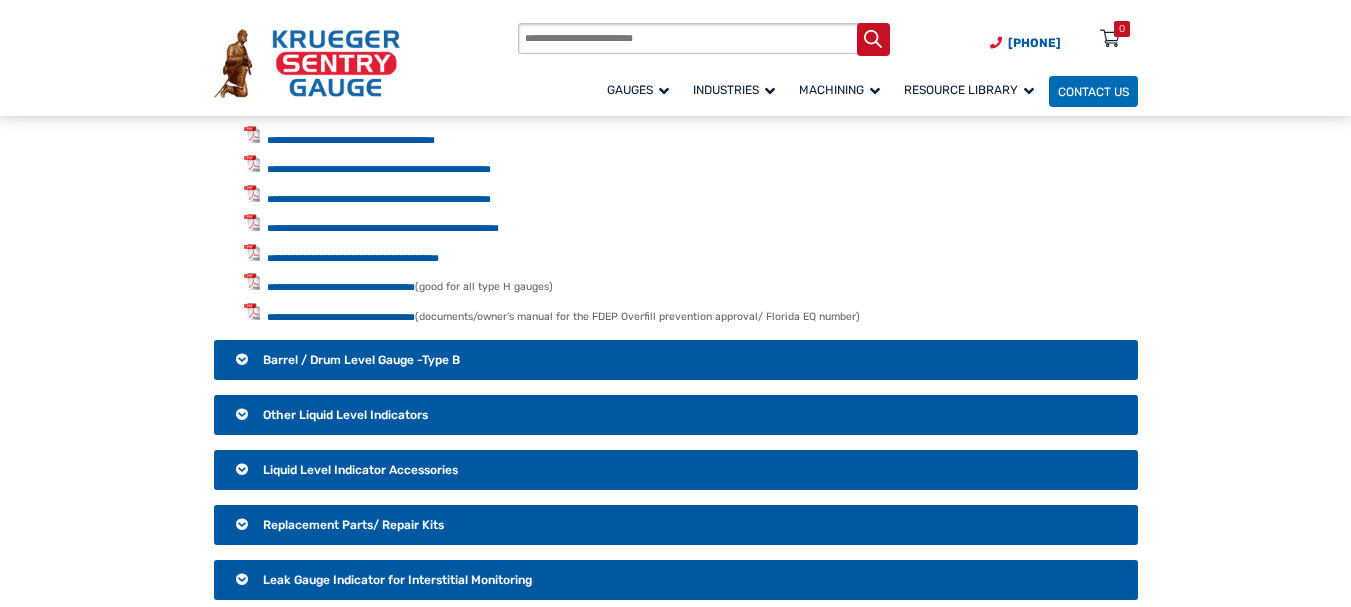 click on "Barrel / Drum Level Gauge -Type B" at bounding box center [361, 360] 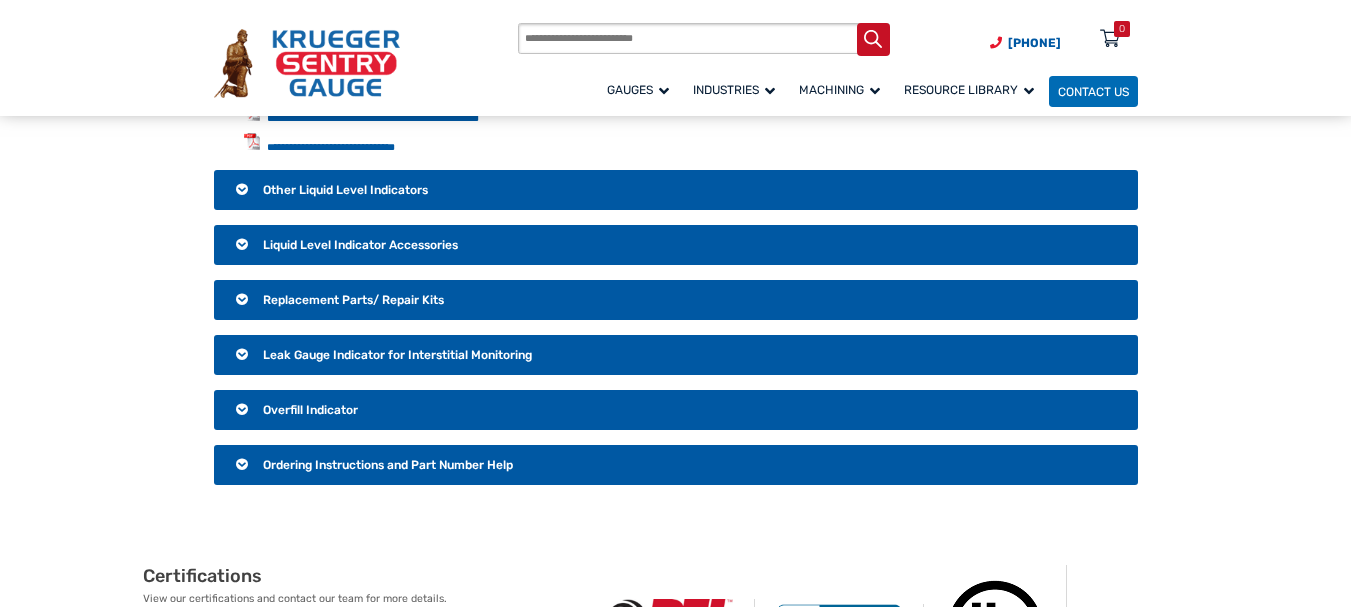 scroll, scrollTop: 500, scrollLeft: 0, axis: vertical 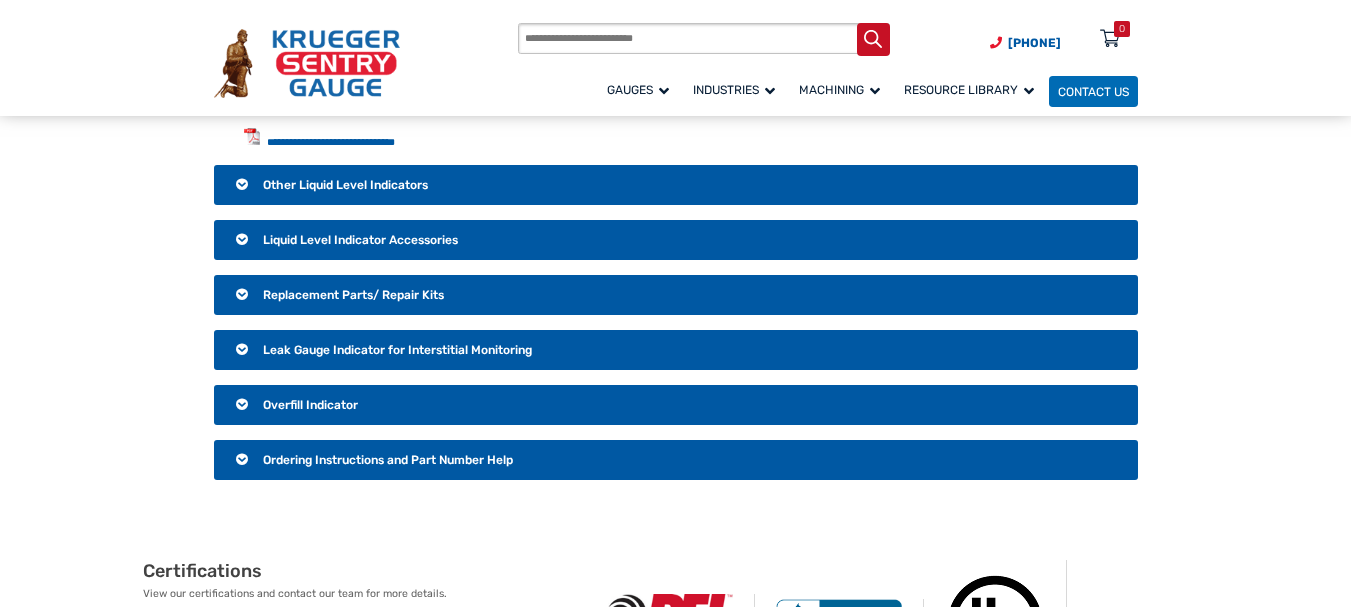 click on "Other Liquid Level Indicators" at bounding box center [345, 185] 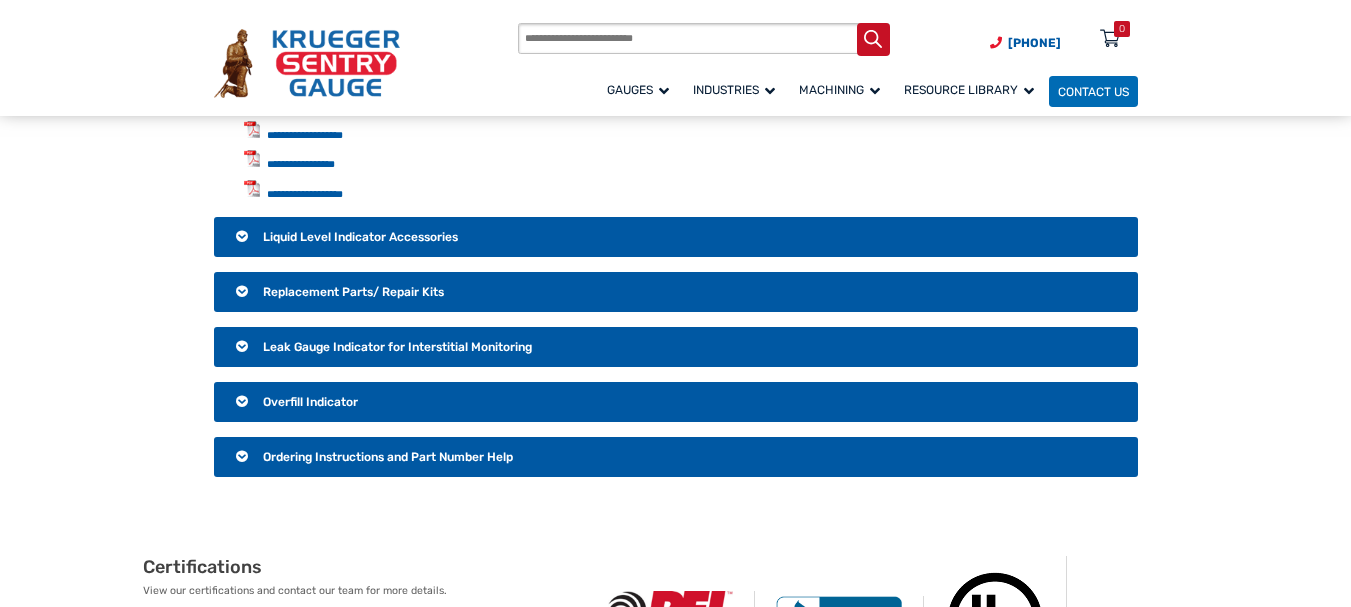 scroll, scrollTop: 385, scrollLeft: 0, axis: vertical 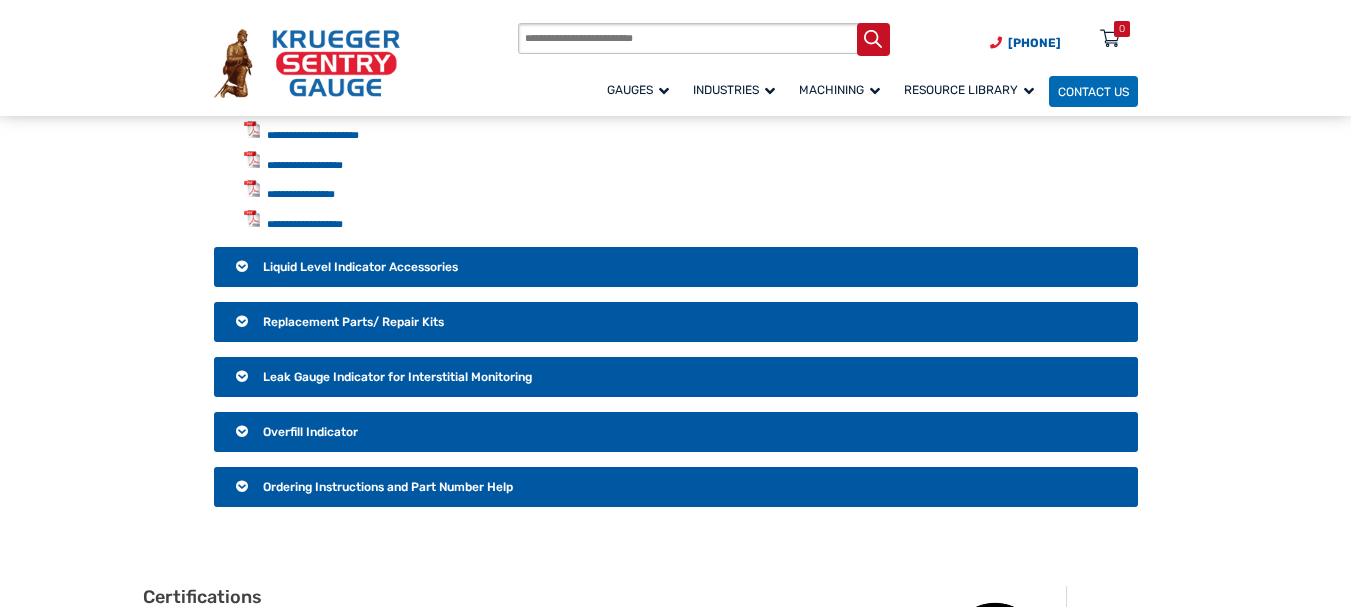 click on "Liquid Level Indicator Accessories" at bounding box center [360, 267] 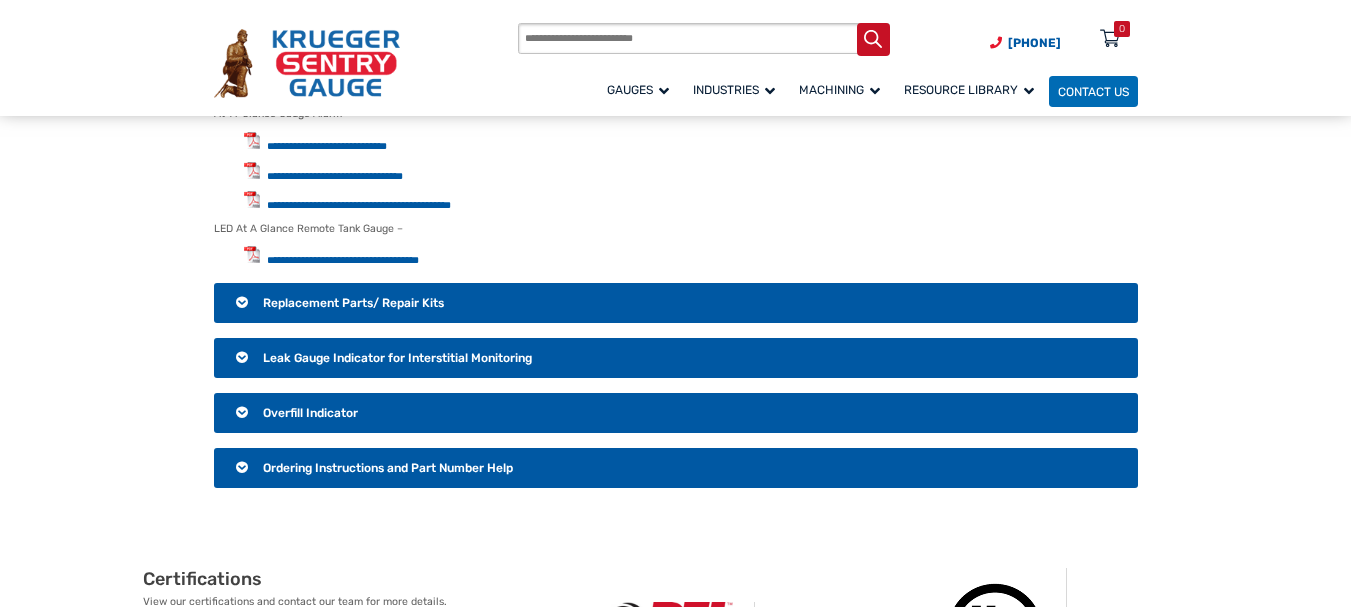 scroll, scrollTop: 485, scrollLeft: 0, axis: vertical 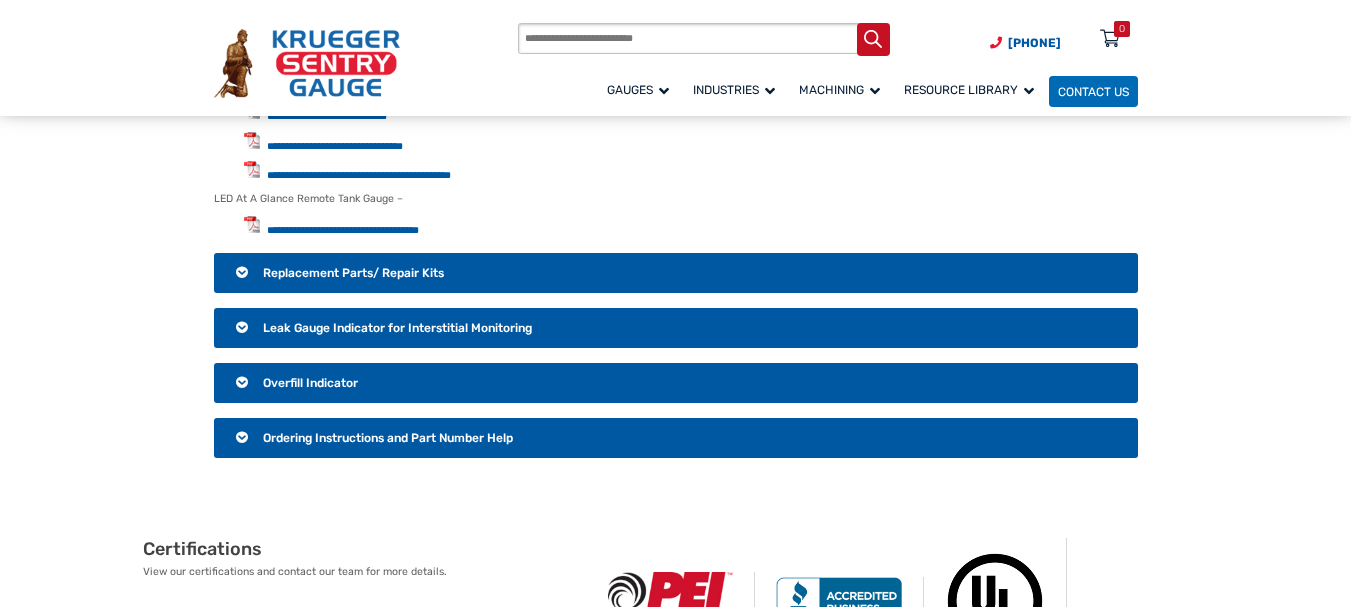 click on "Replacement Parts/ Repair Kits" at bounding box center (353, 273) 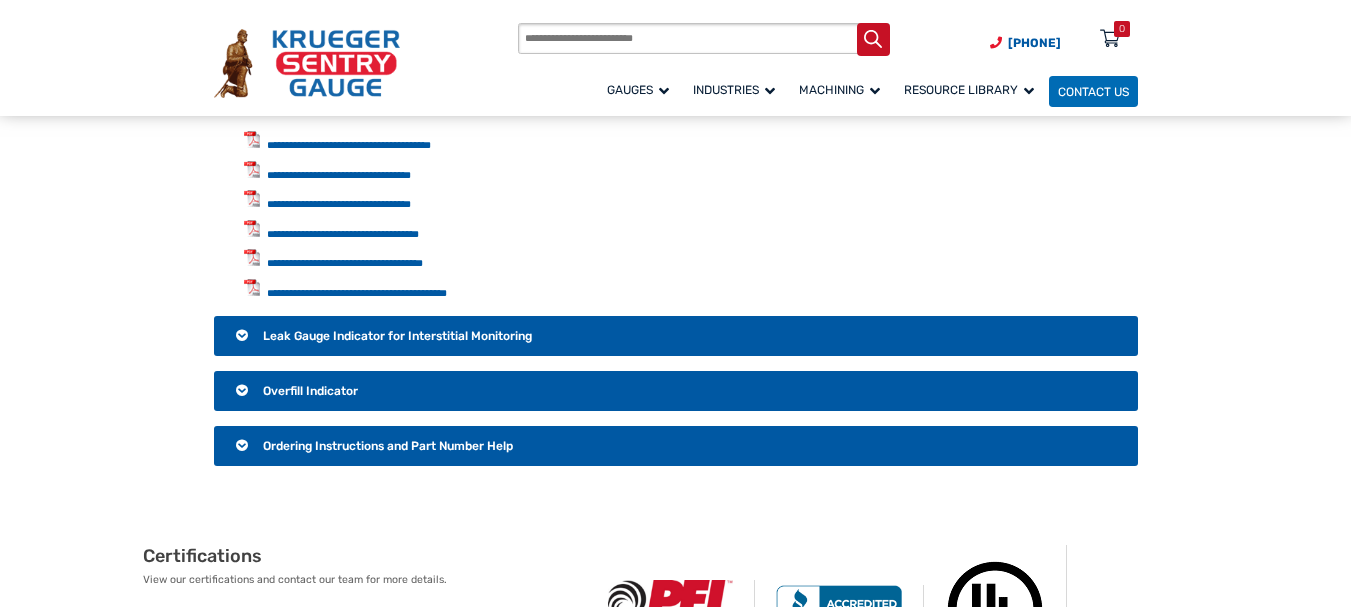 click on "Leak Gauge Indicator for Interstitial Monitoring" at bounding box center [397, 336] 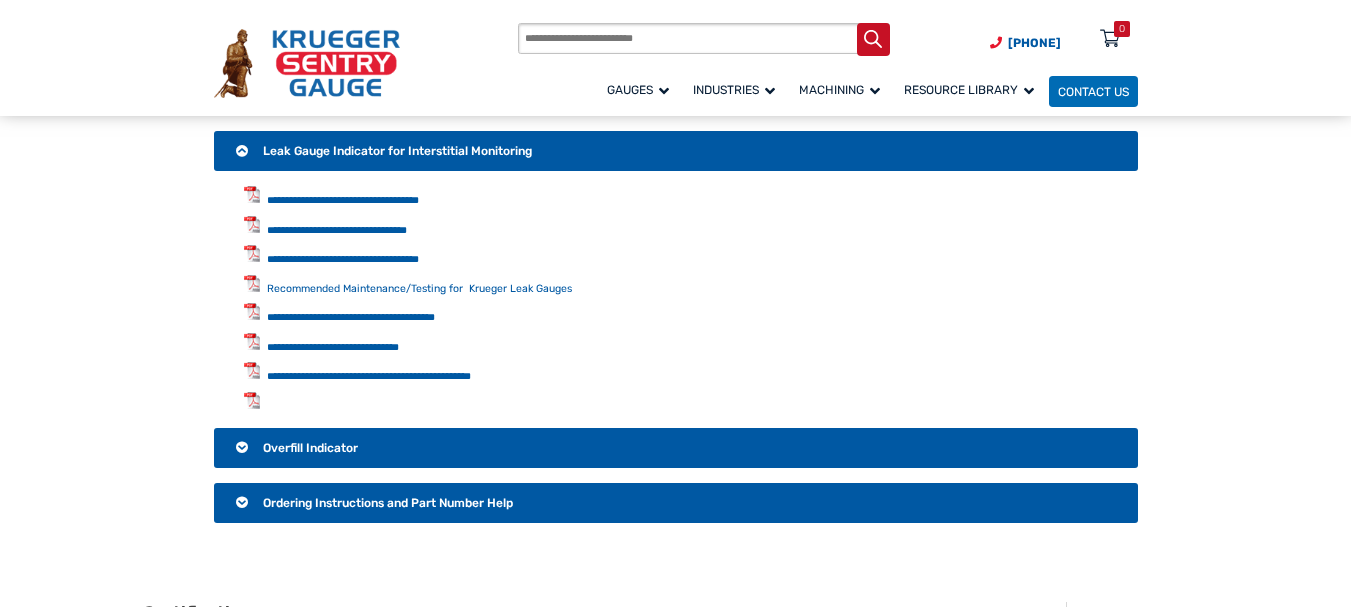 click on "Overfill Indicator" at bounding box center [310, 448] 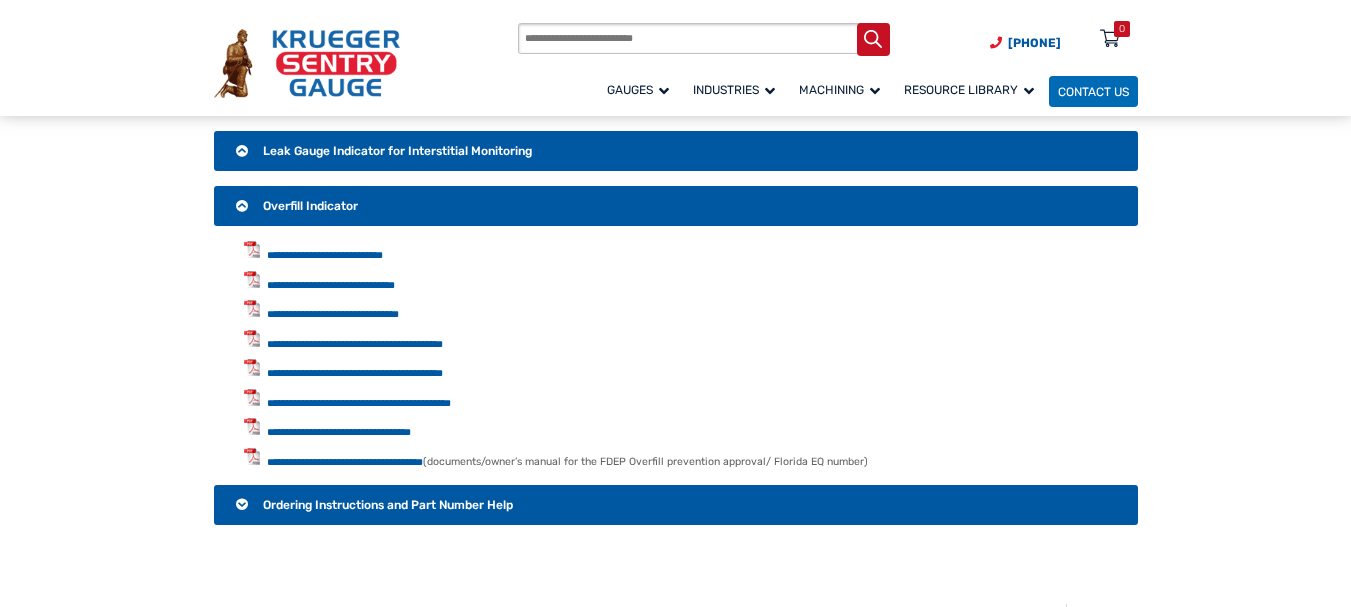 click on "Ordering Instructions and Part Number Help" at bounding box center [388, 505] 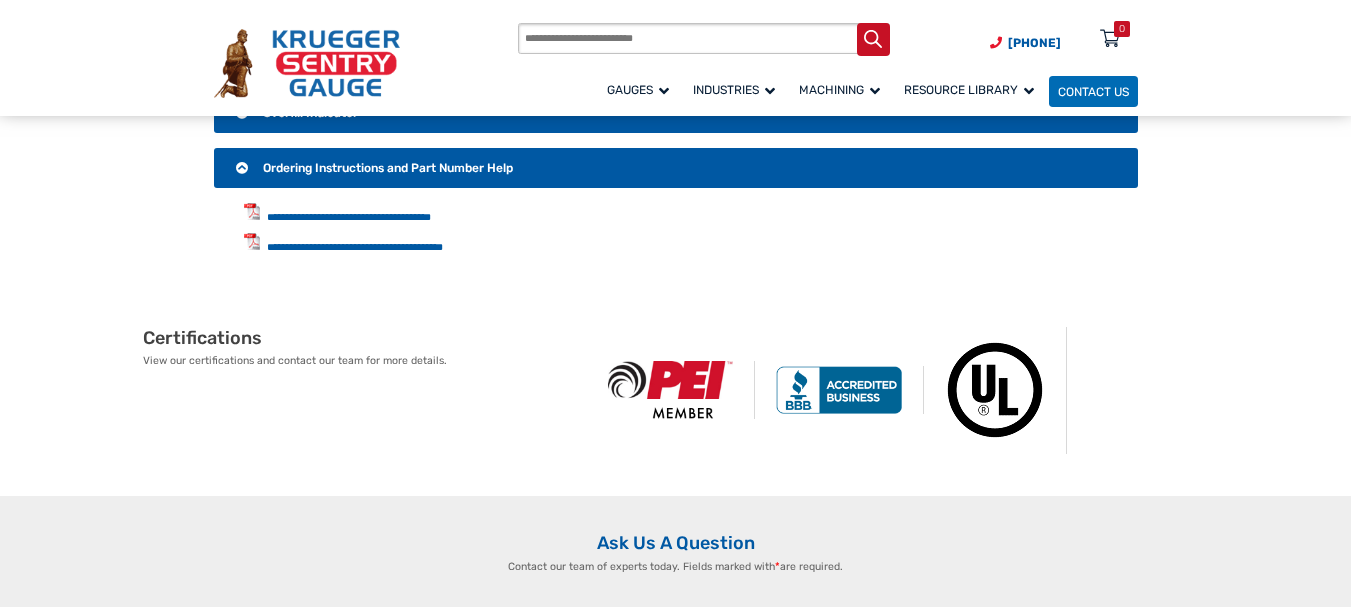 scroll, scrollTop: 700, scrollLeft: 0, axis: vertical 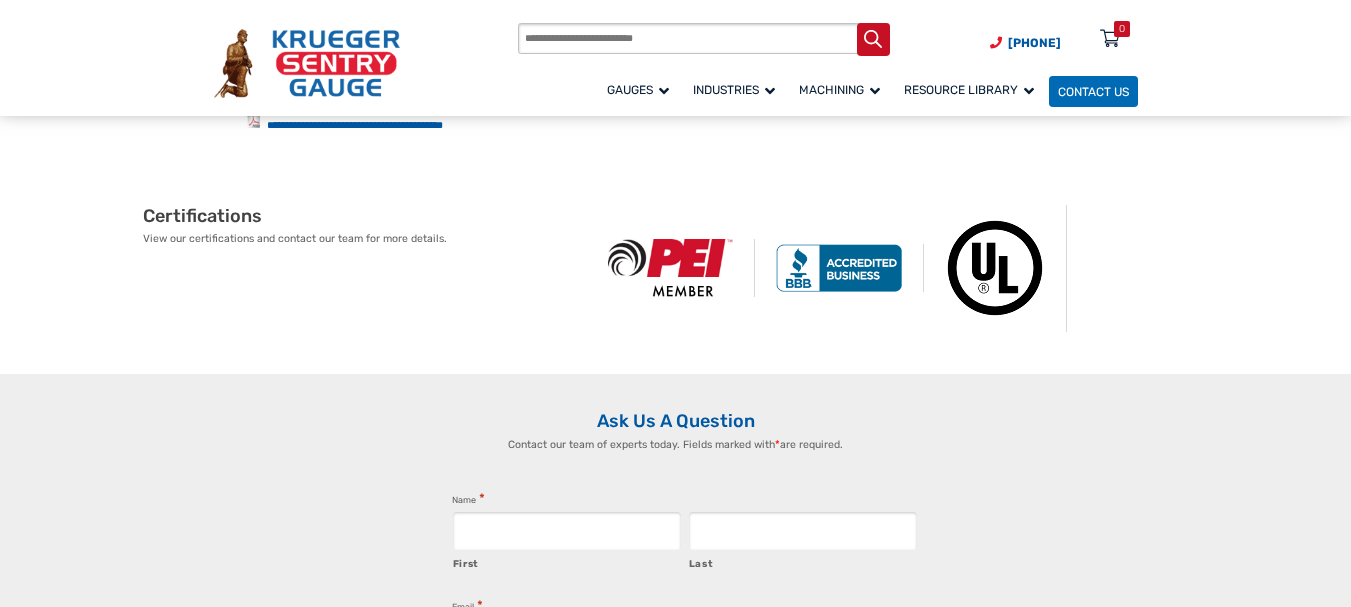 click at bounding box center (995, 268) 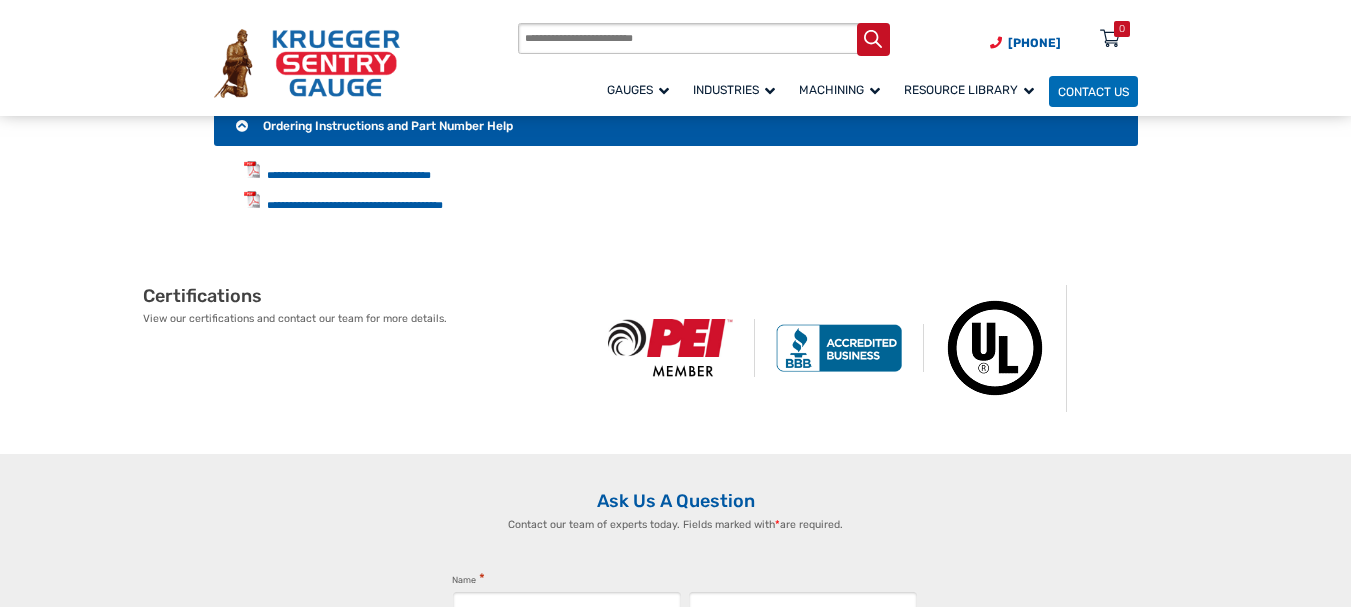 scroll, scrollTop: 600, scrollLeft: 0, axis: vertical 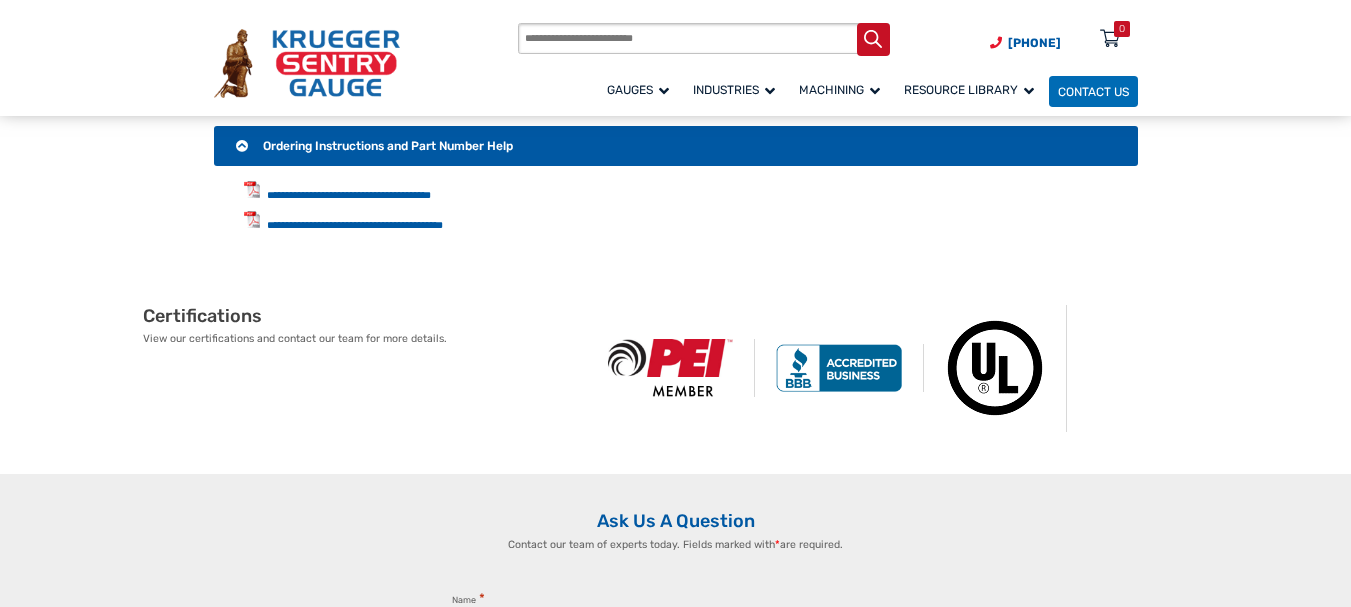 click at bounding box center [995, 368] 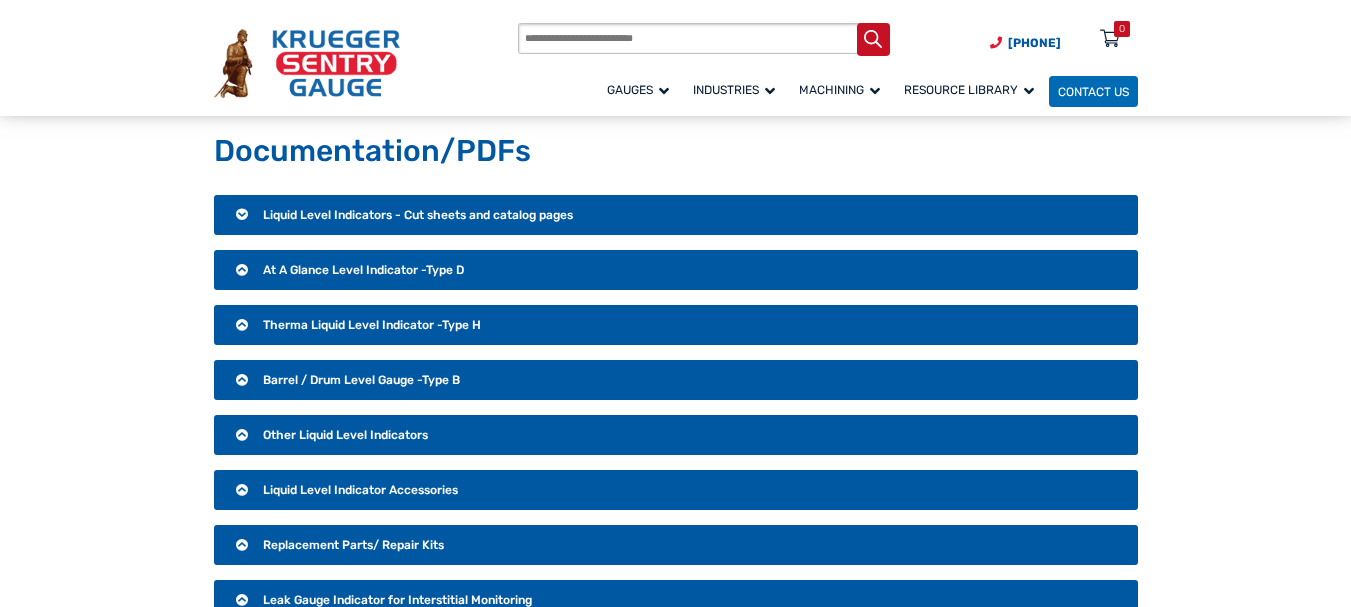 scroll, scrollTop: 0, scrollLeft: 0, axis: both 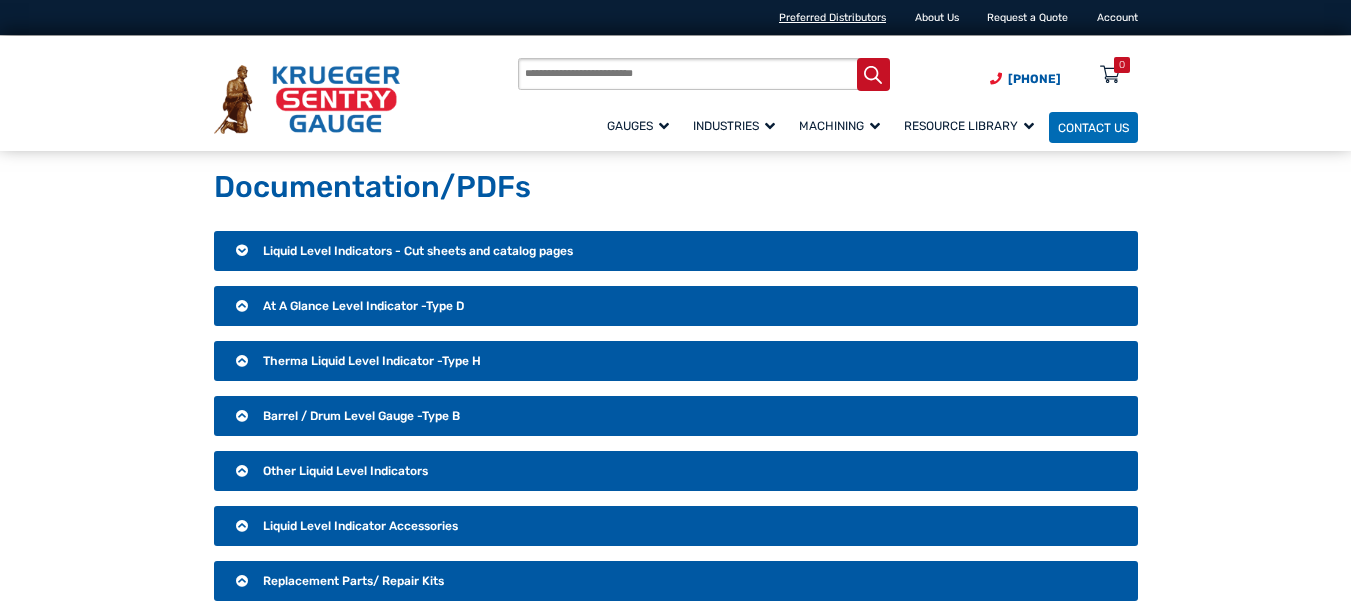 click on "Preferred Distributors" at bounding box center [832, 17] 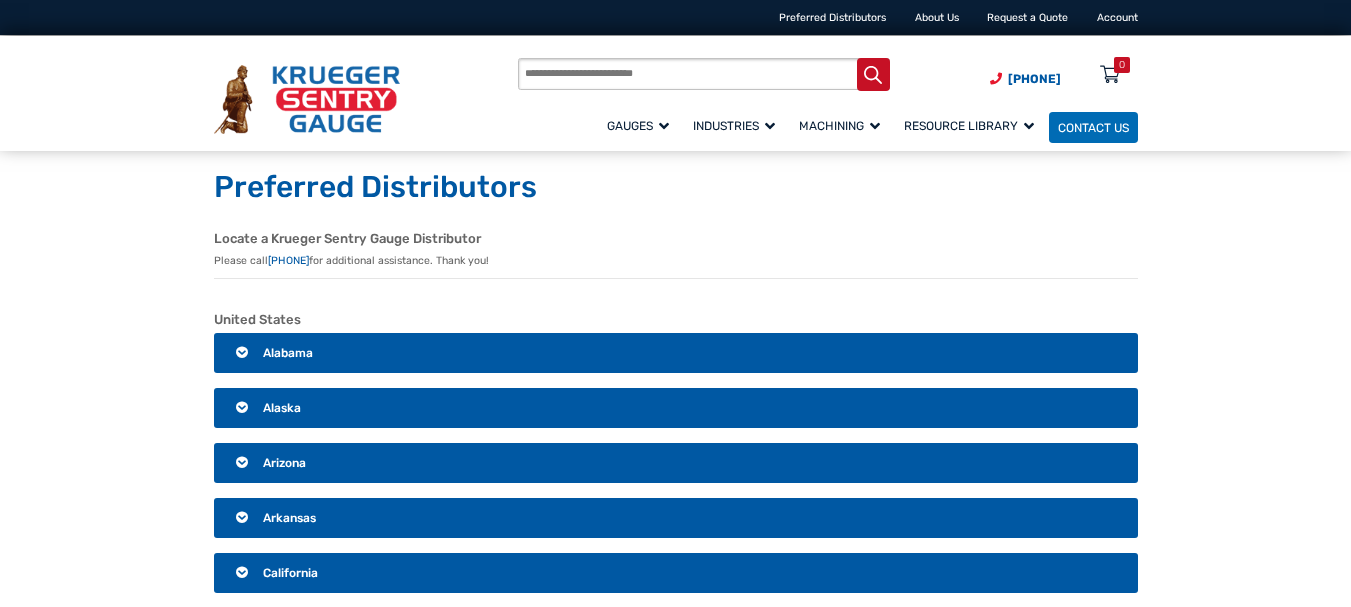 scroll, scrollTop: 0, scrollLeft: 0, axis: both 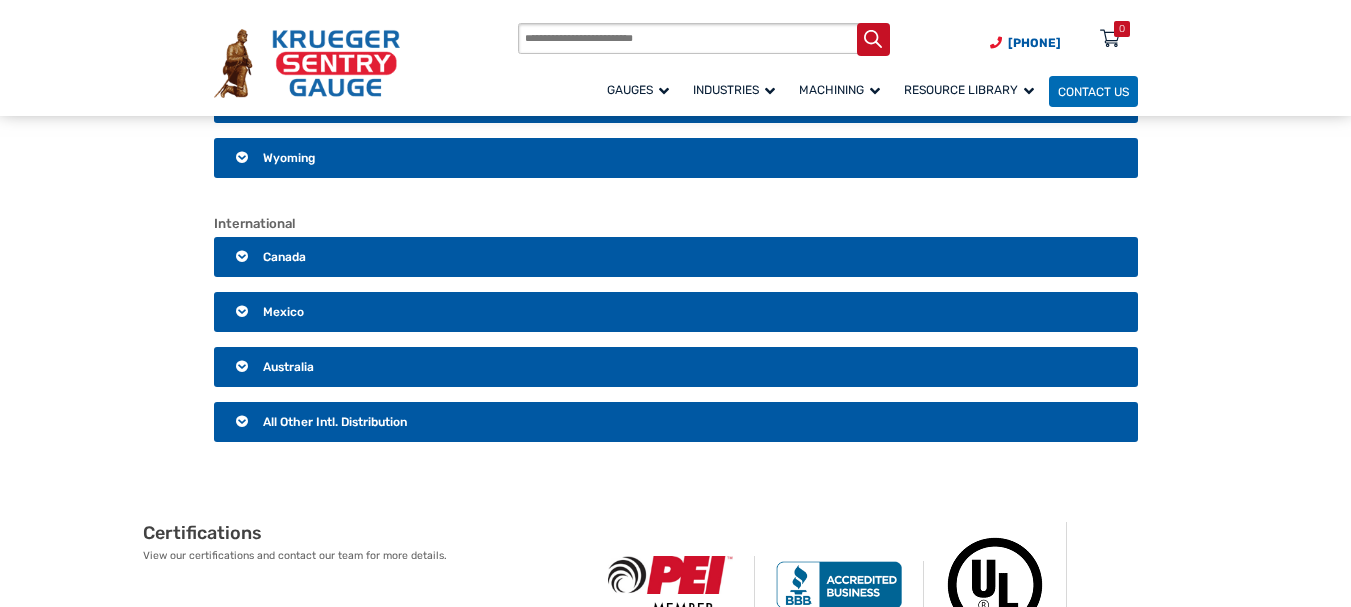 click on "Mexico" at bounding box center [283, 312] 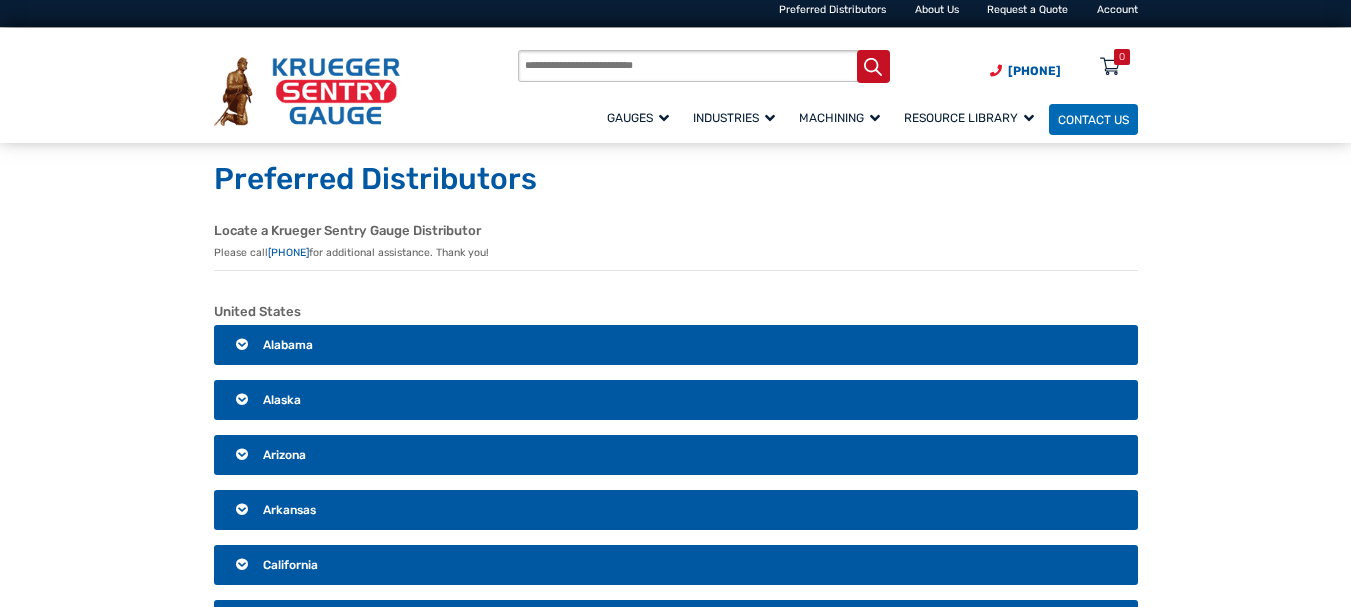scroll, scrollTop: 0, scrollLeft: 0, axis: both 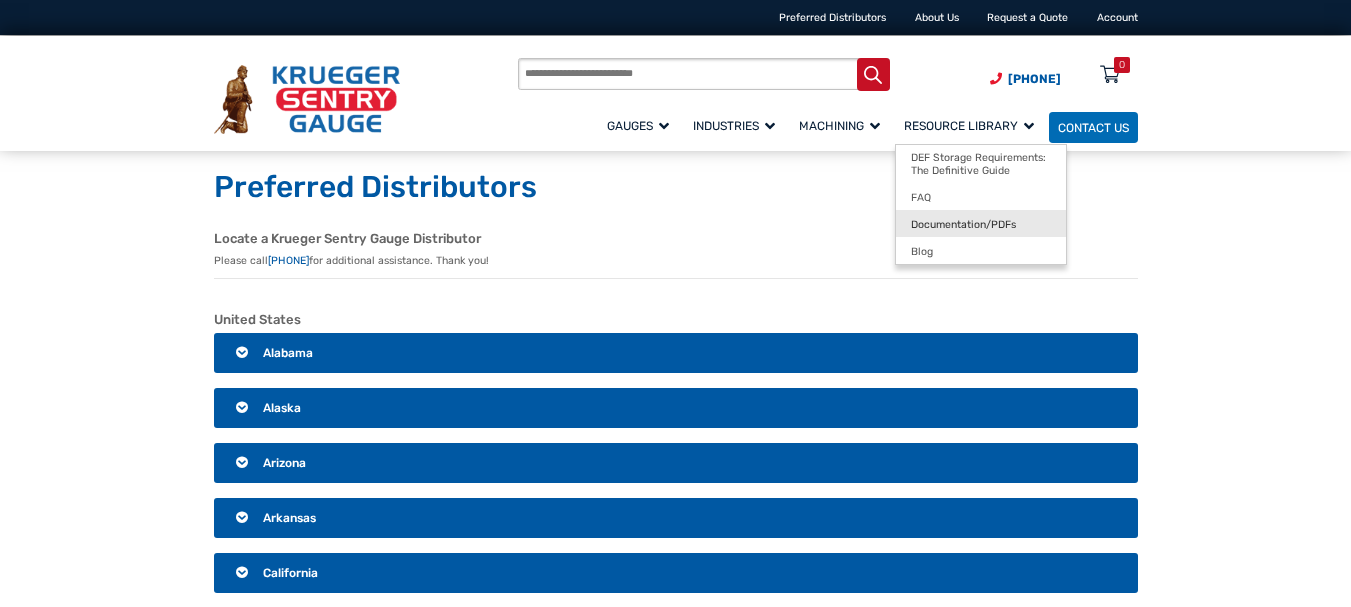 click on "Documentation/PDFs" at bounding box center [963, 224] 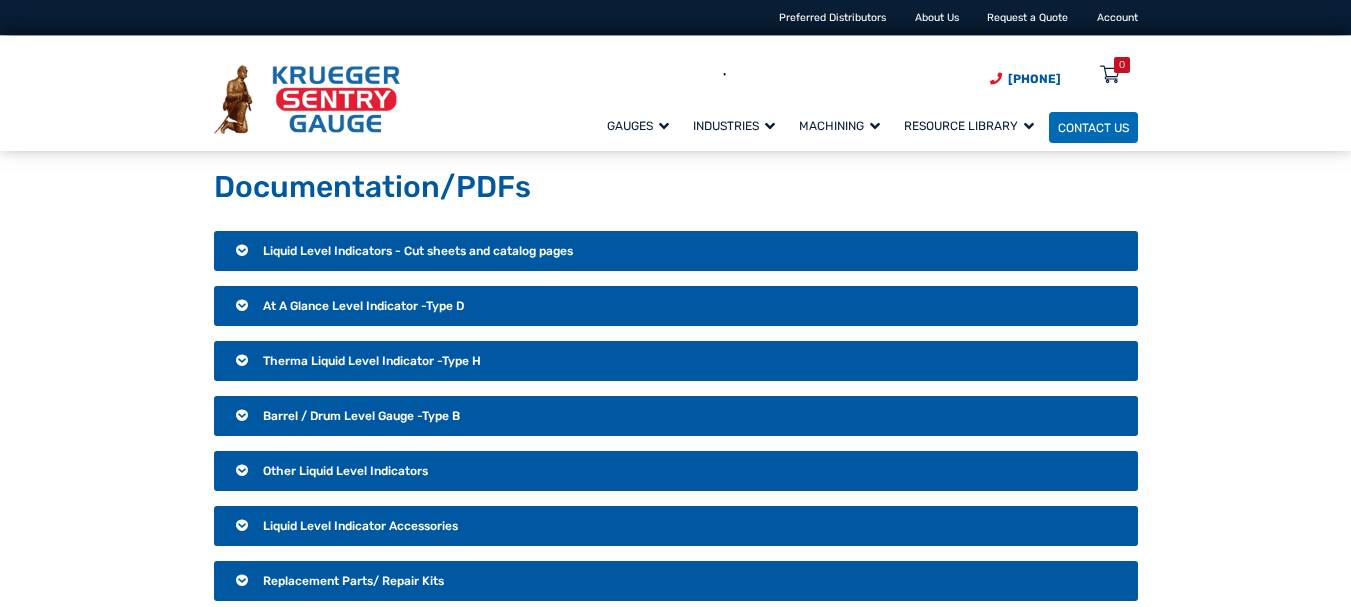 scroll, scrollTop: 0, scrollLeft: 0, axis: both 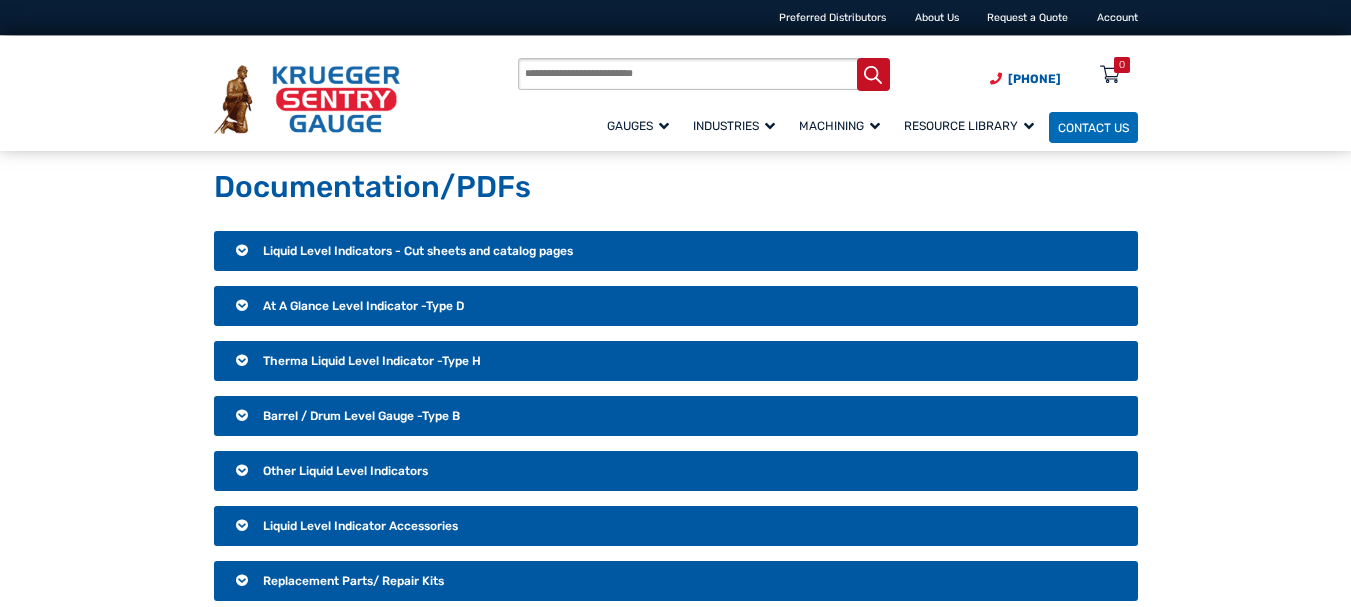 click on "Liquid Level Indicators - Cut sheets and catalog pages" at bounding box center [418, 251] 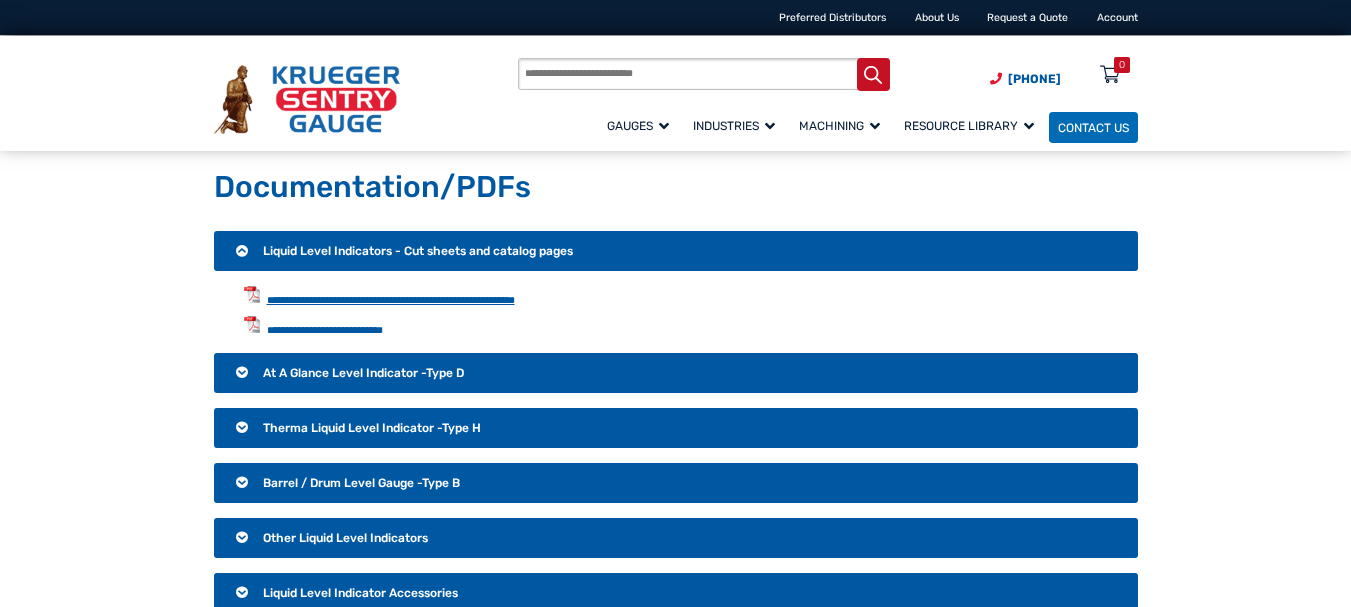 click on "**********" at bounding box center [391, 300] 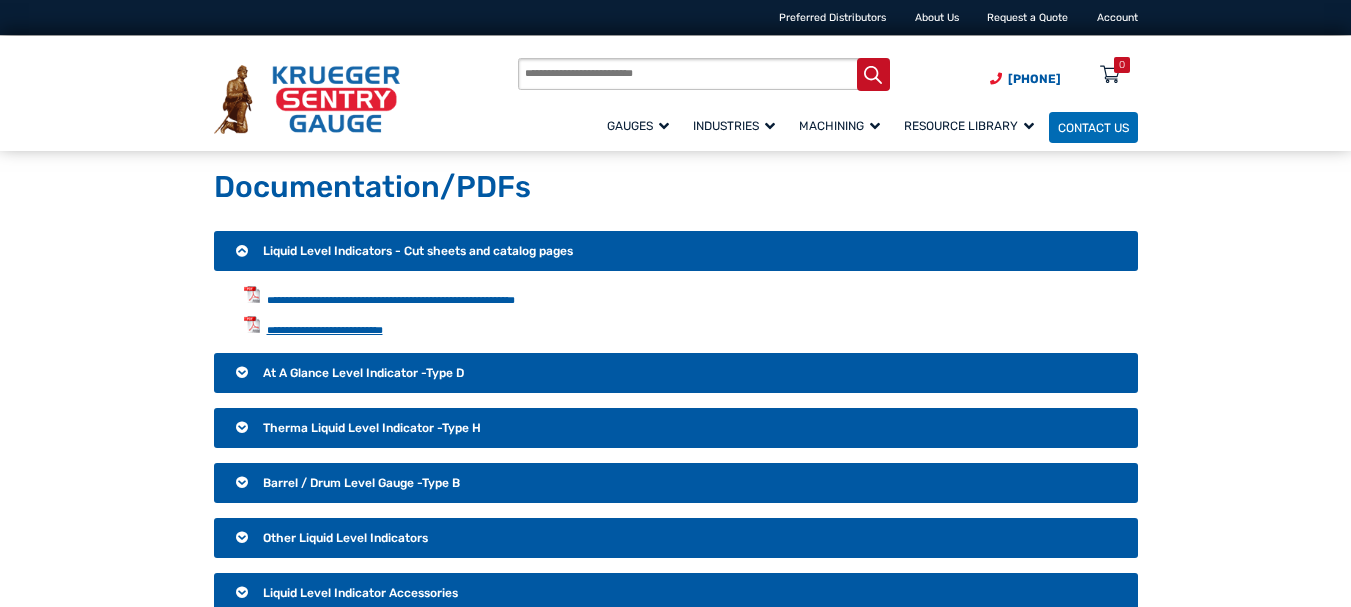 click on "**********" at bounding box center (325, 330) 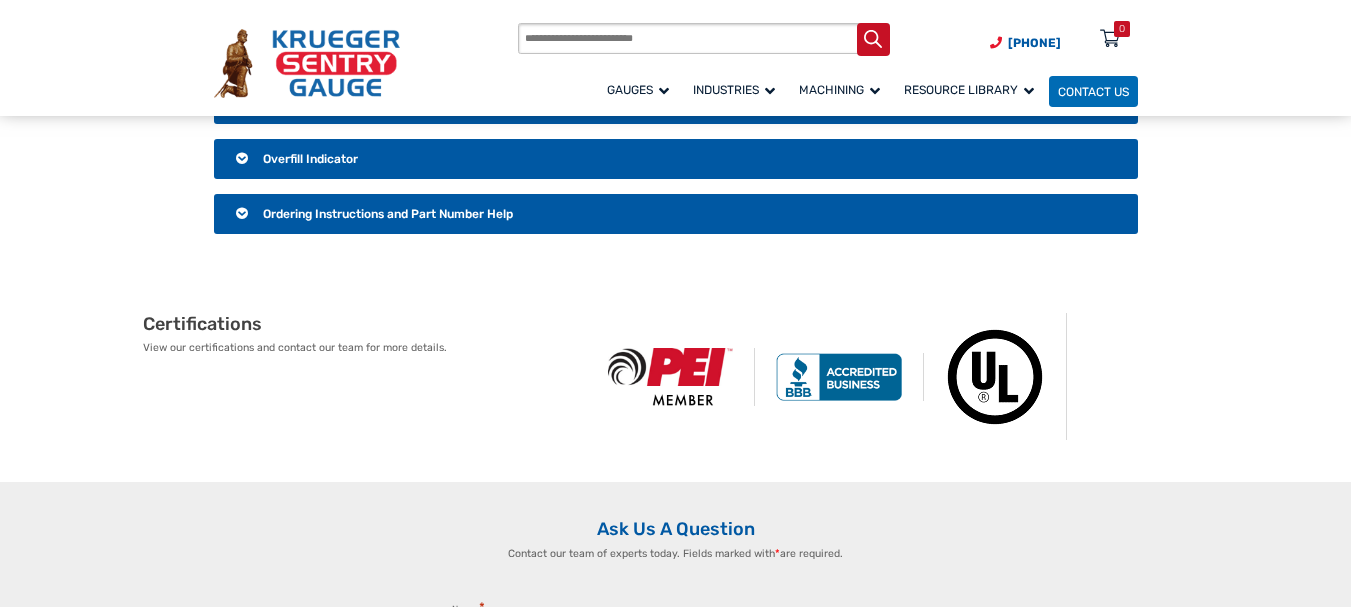 scroll, scrollTop: 800, scrollLeft: 0, axis: vertical 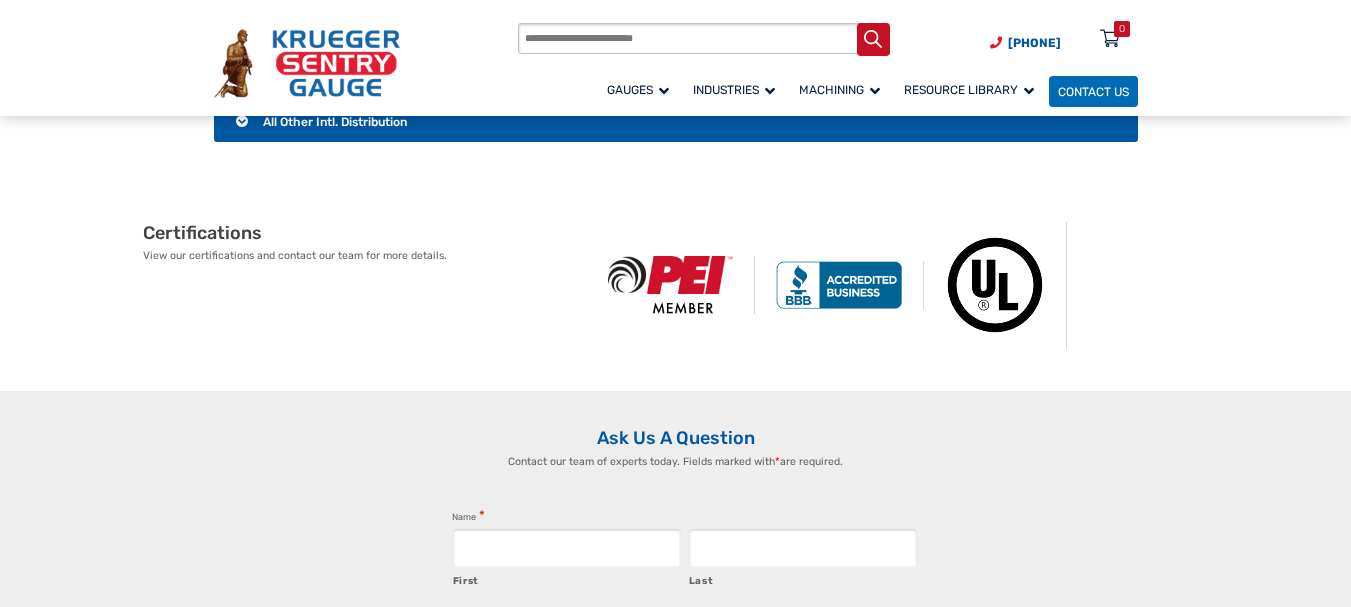 click at bounding box center [995, 285] 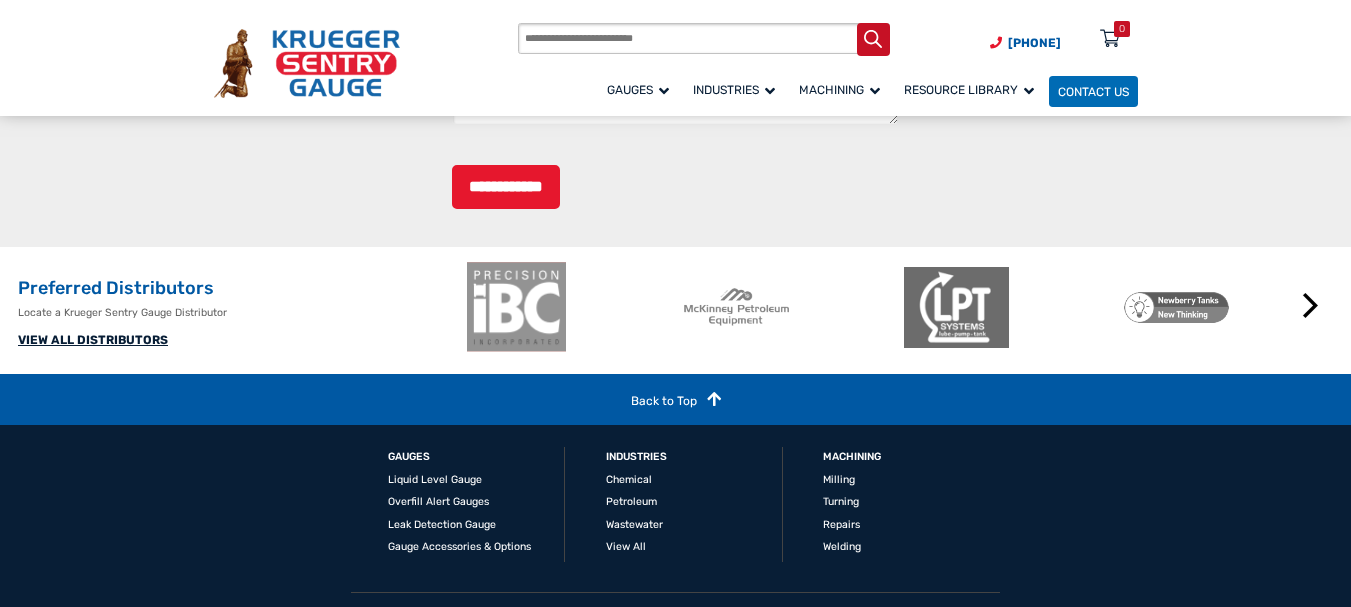 scroll, scrollTop: 4374, scrollLeft: 0, axis: vertical 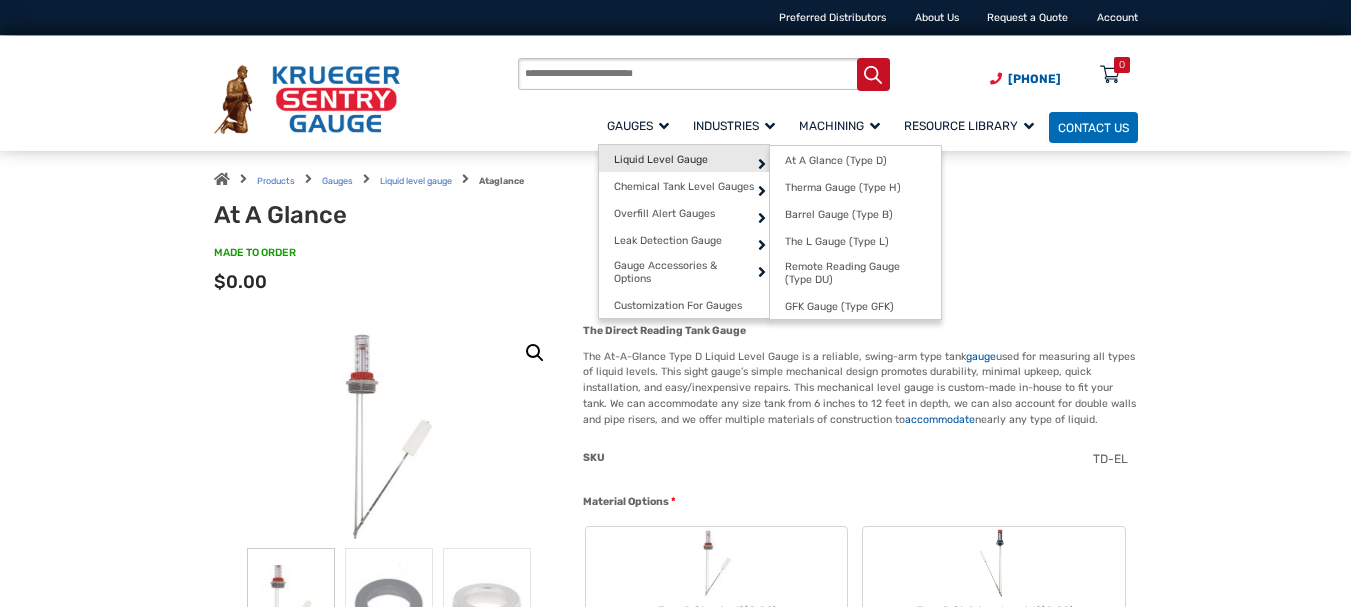 click on "Liquid Level Gauge" at bounding box center (661, 159) 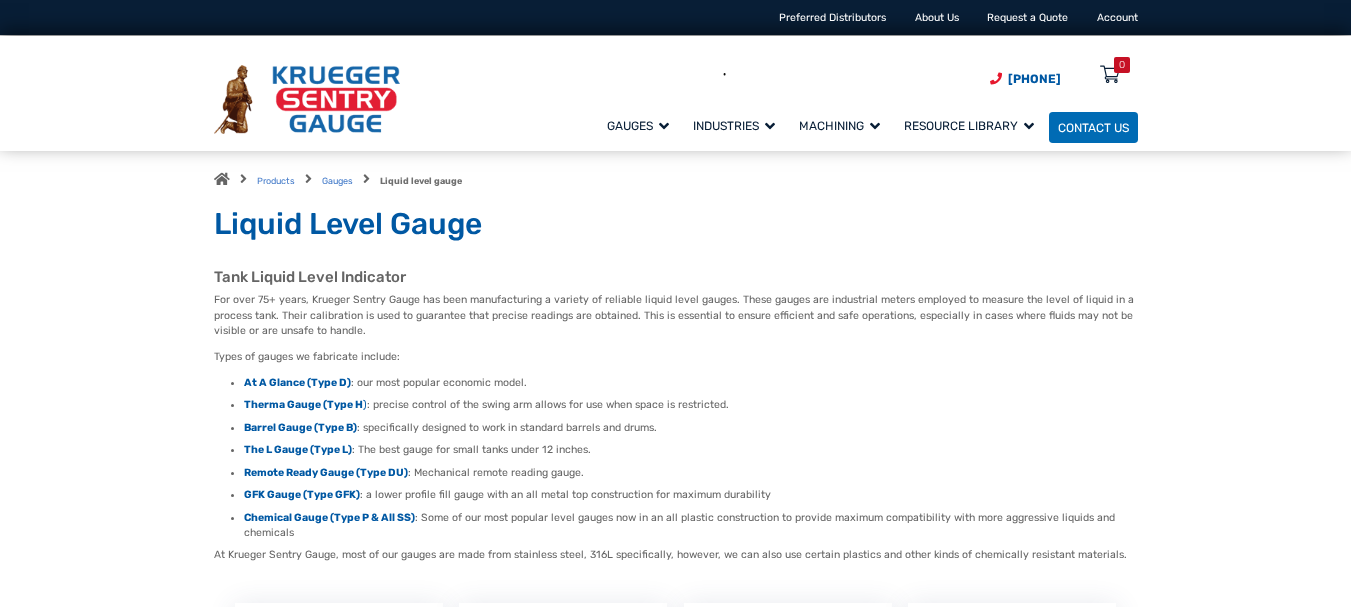 scroll, scrollTop: 0, scrollLeft: 0, axis: both 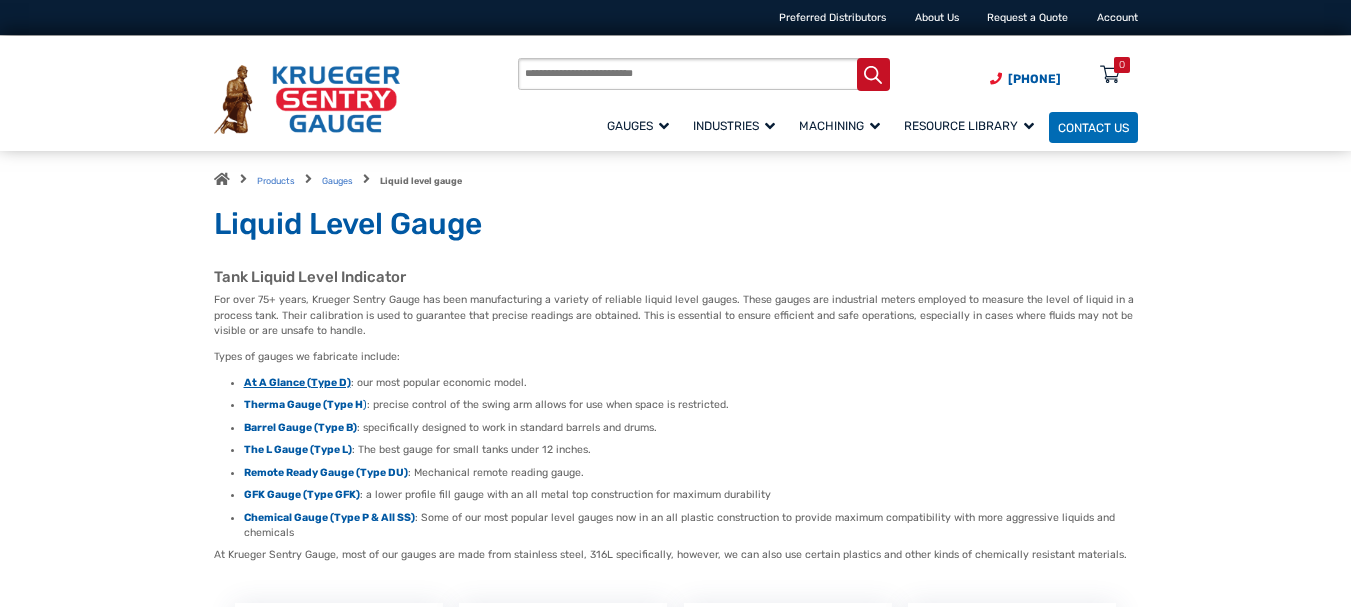 click on "At A Glance (Type D)" at bounding box center [297, 382] 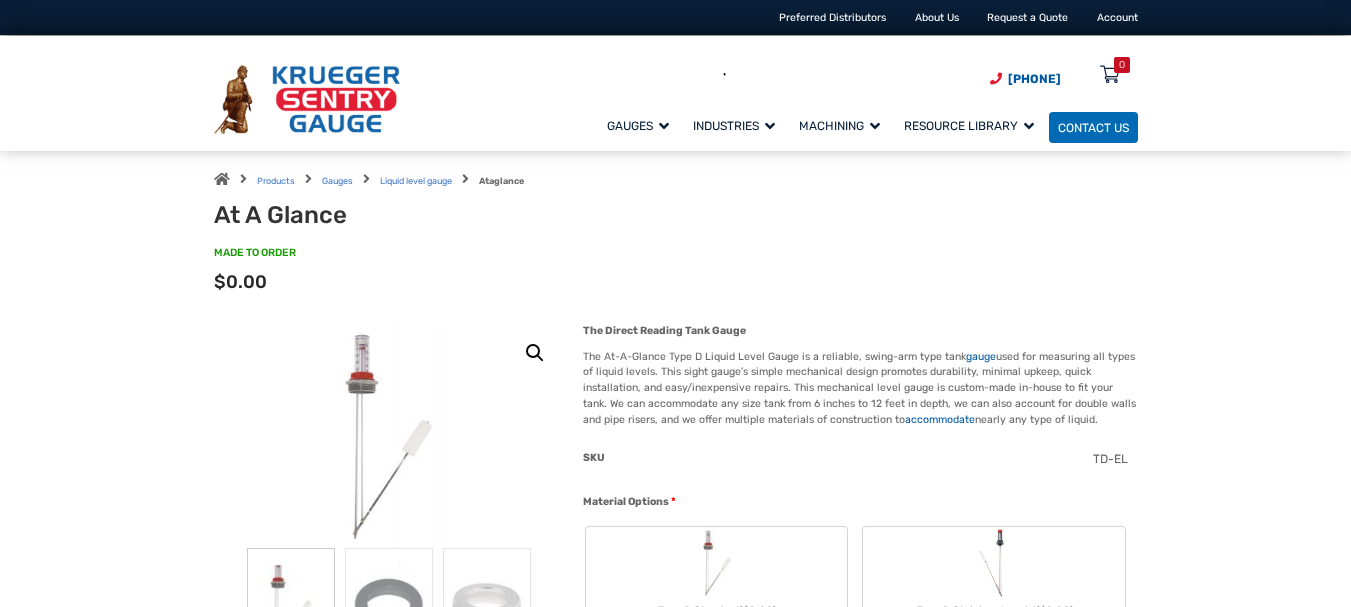 scroll, scrollTop: 0, scrollLeft: 0, axis: both 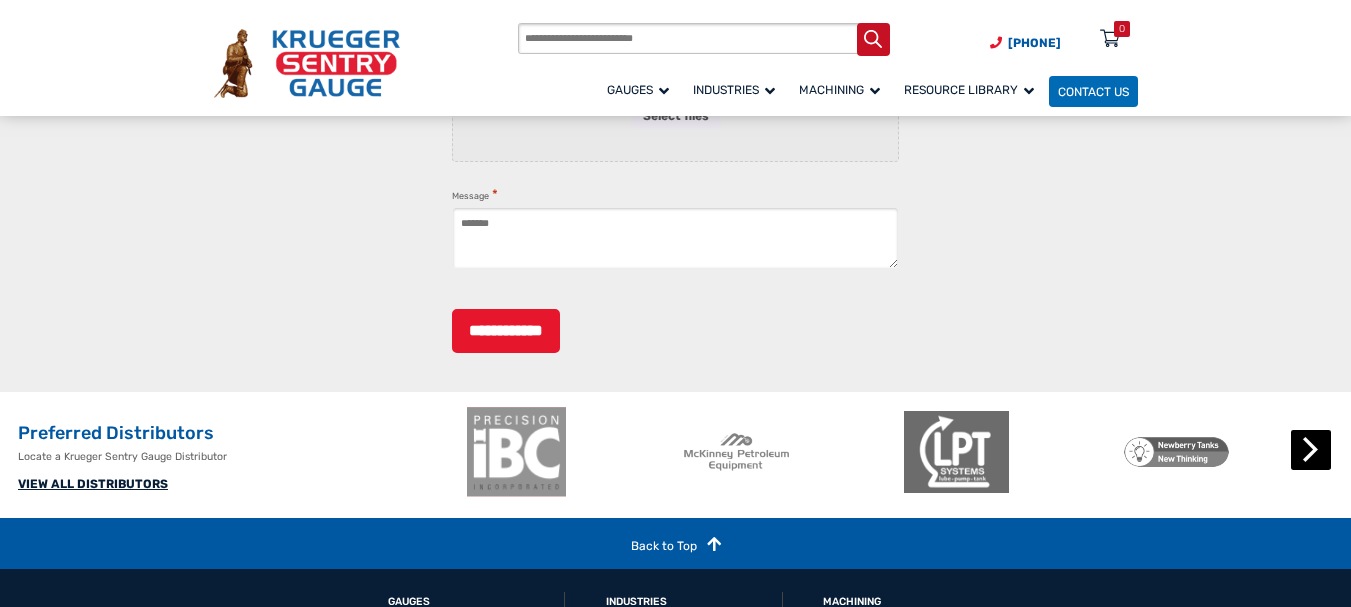 click on "Next" at bounding box center [1311, 450] 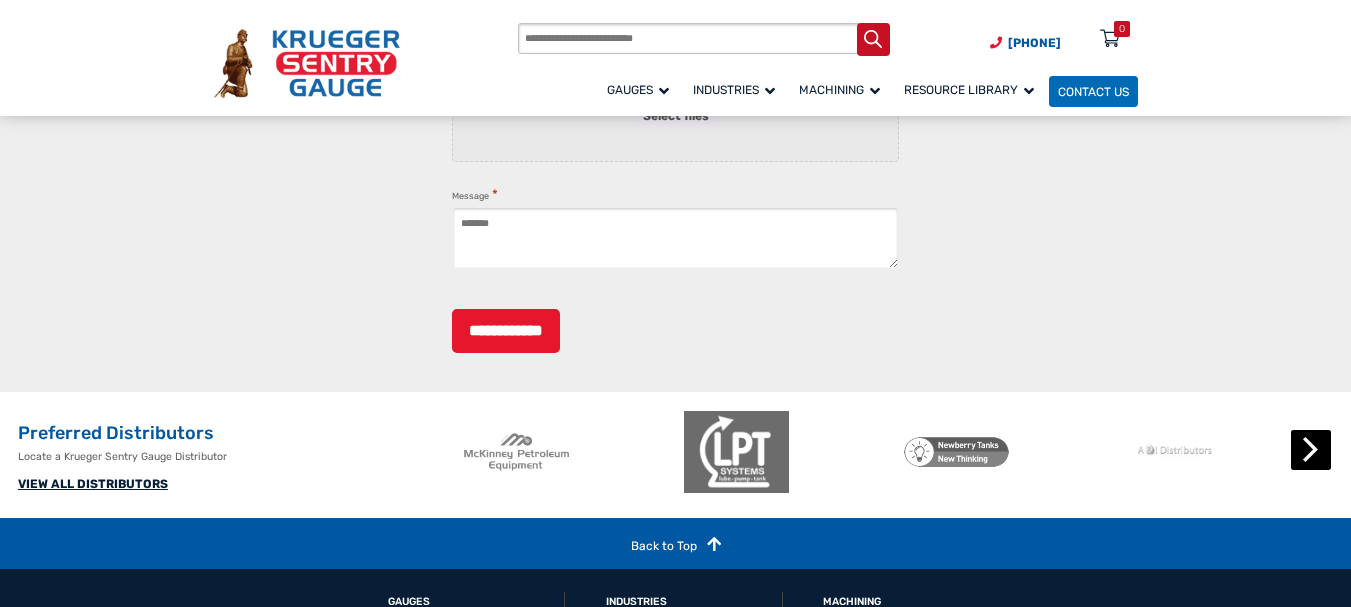 click on "Next" at bounding box center (1311, 450) 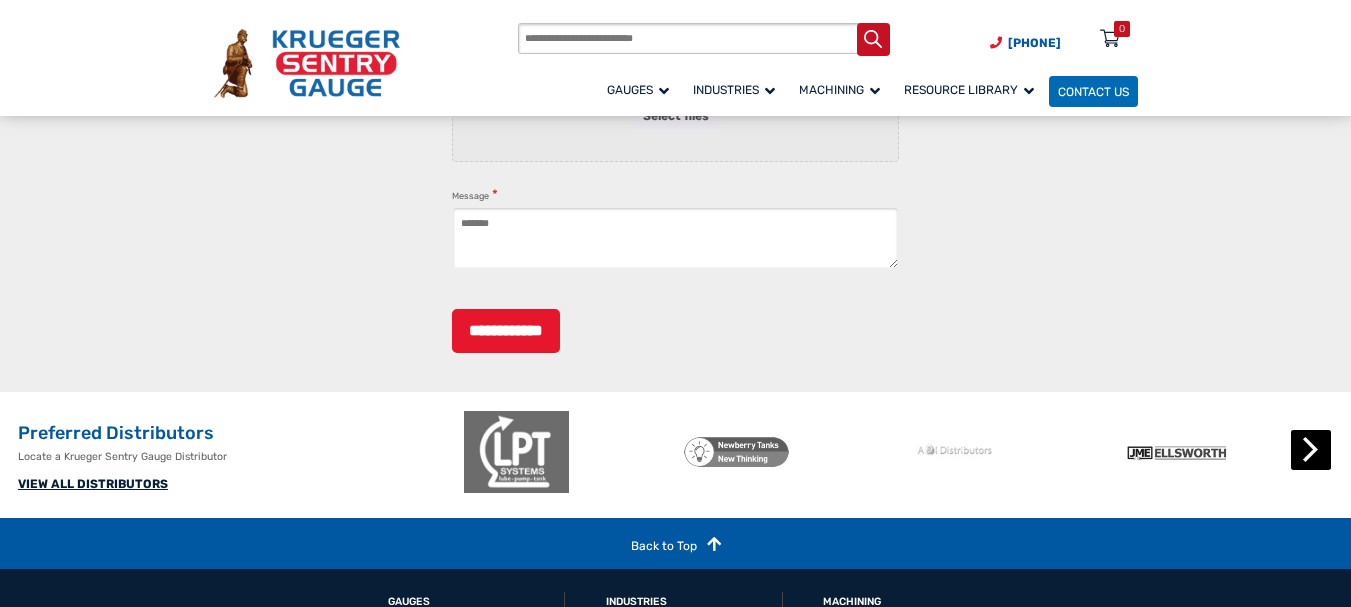 click on "Next" at bounding box center [1311, 450] 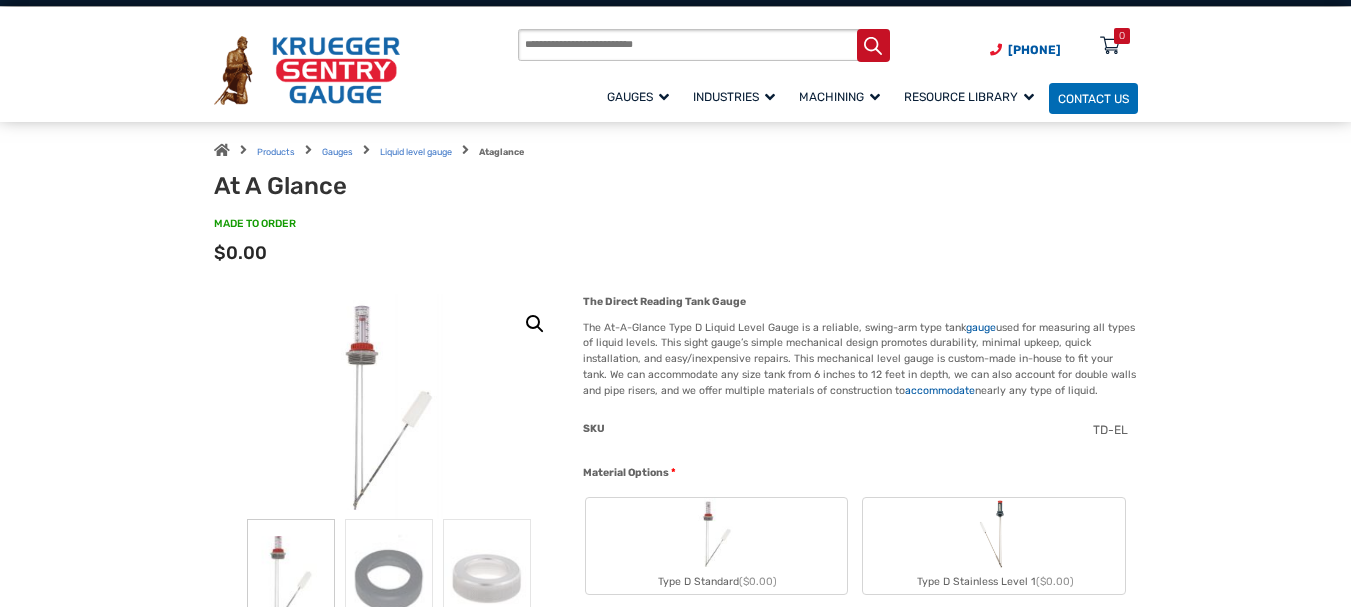scroll, scrollTop: 0, scrollLeft: 0, axis: both 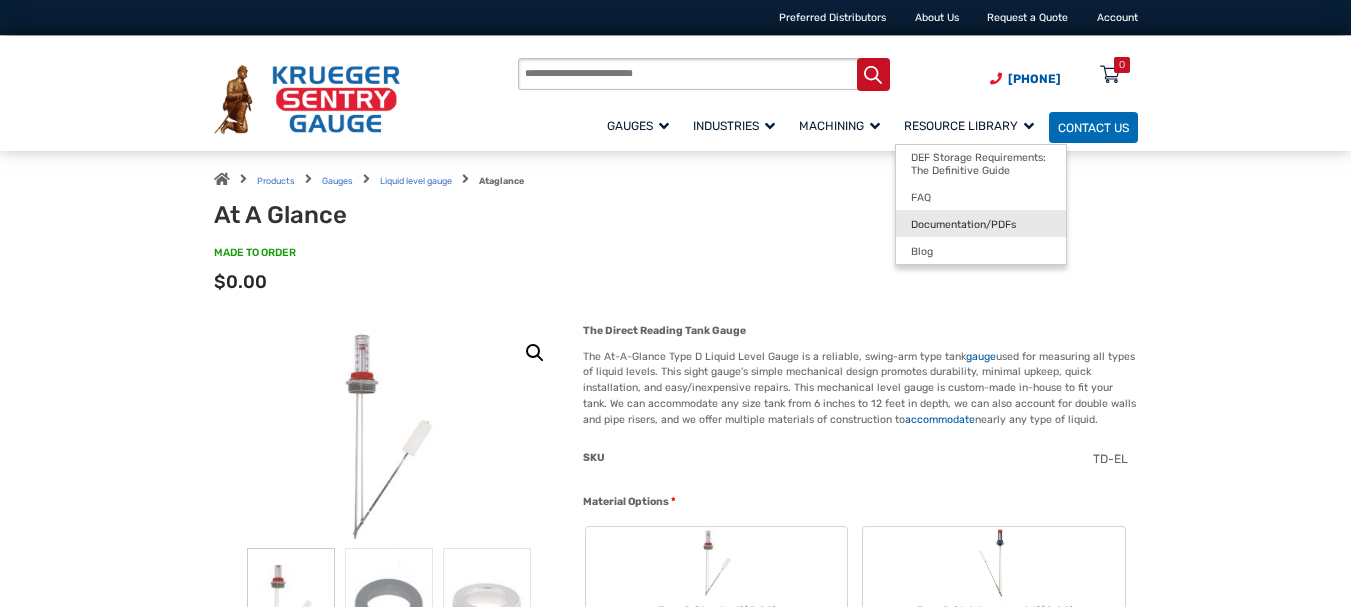 click on "Documentation/PDFs" at bounding box center (963, 224) 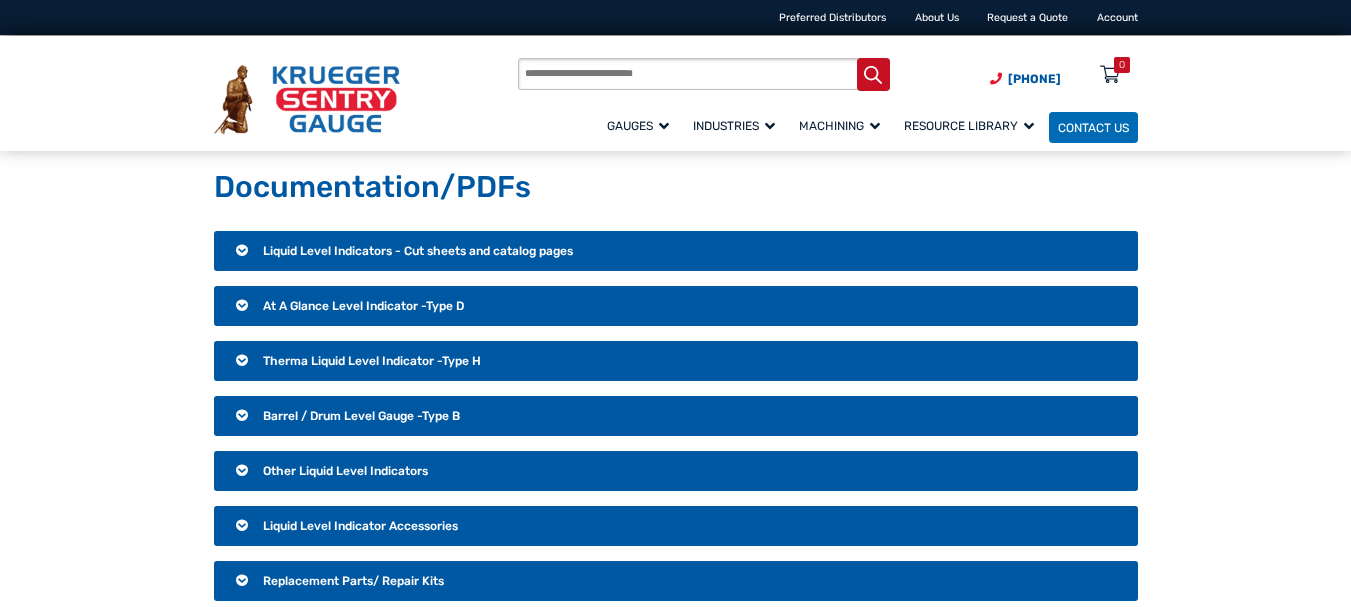 scroll, scrollTop: 0, scrollLeft: 0, axis: both 